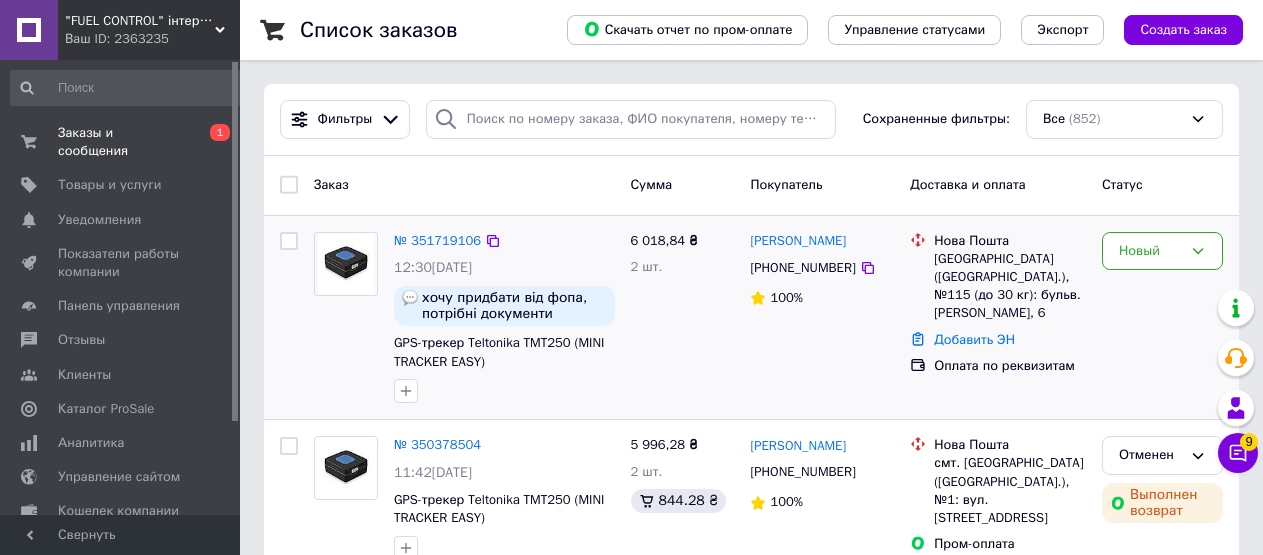scroll, scrollTop: 0, scrollLeft: 0, axis: both 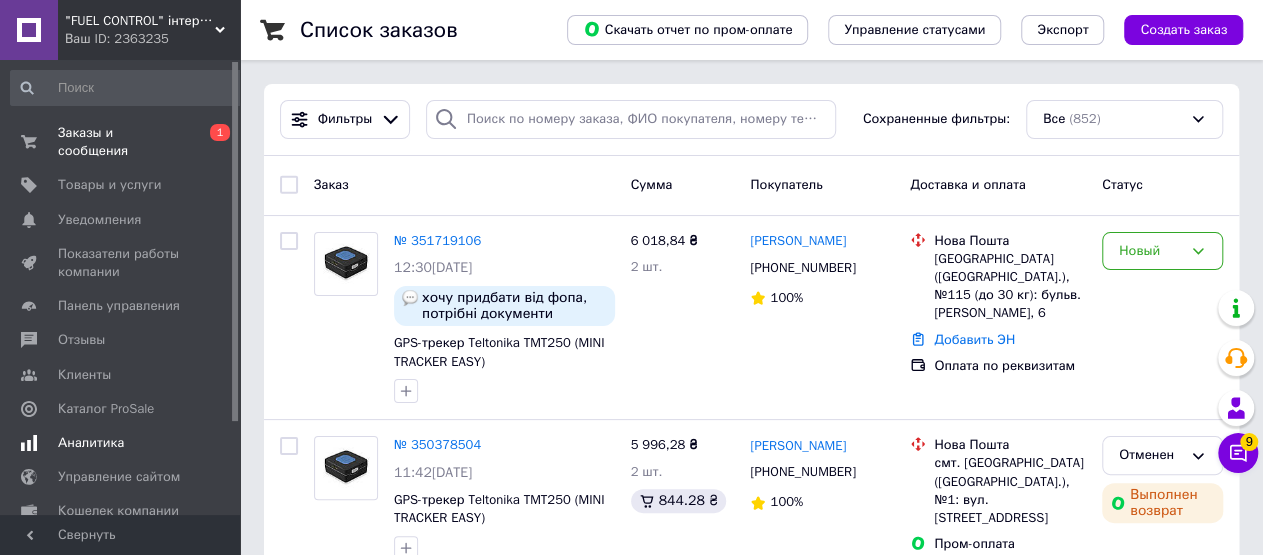 click on "Аналитика" at bounding box center (128, 443) 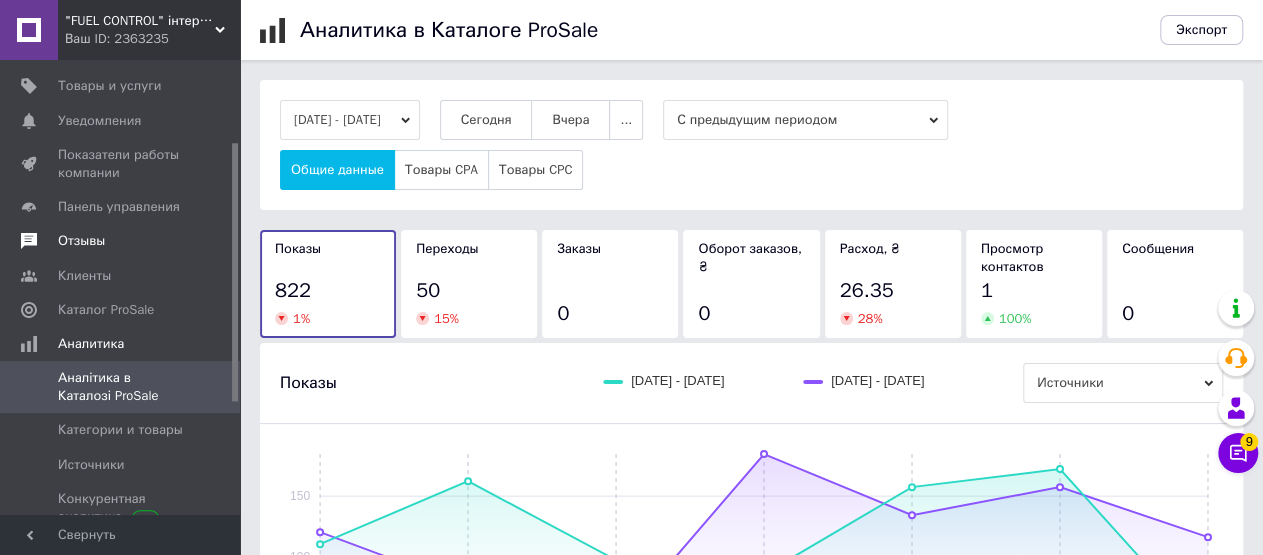 scroll, scrollTop: 208, scrollLeft: 0, axis: vertical 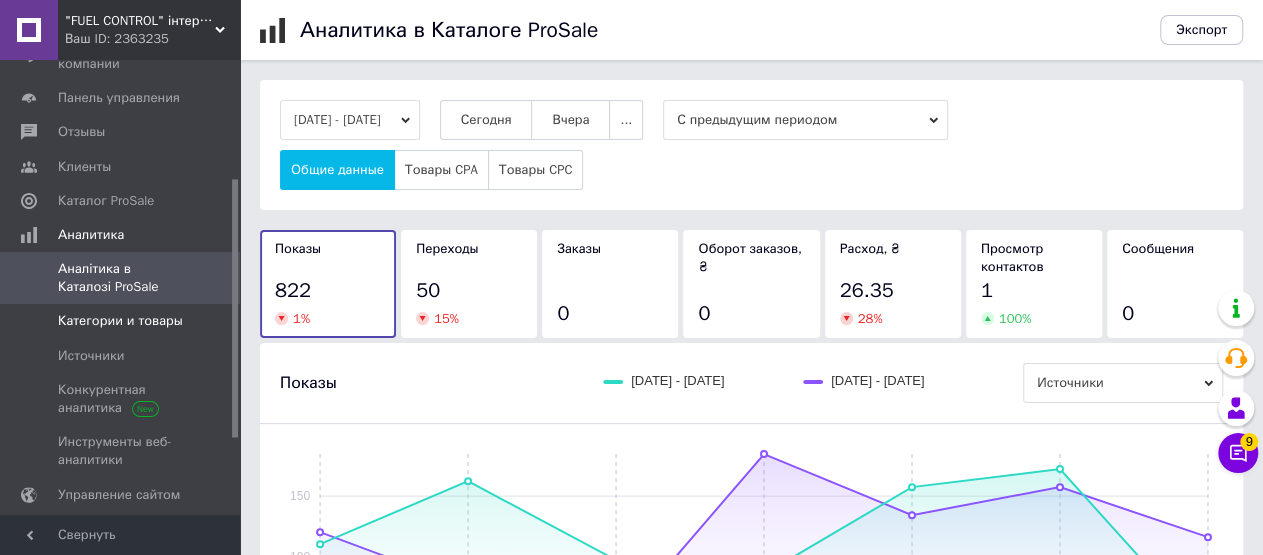click on "Категории и товары" at bounding box center (120, 321) 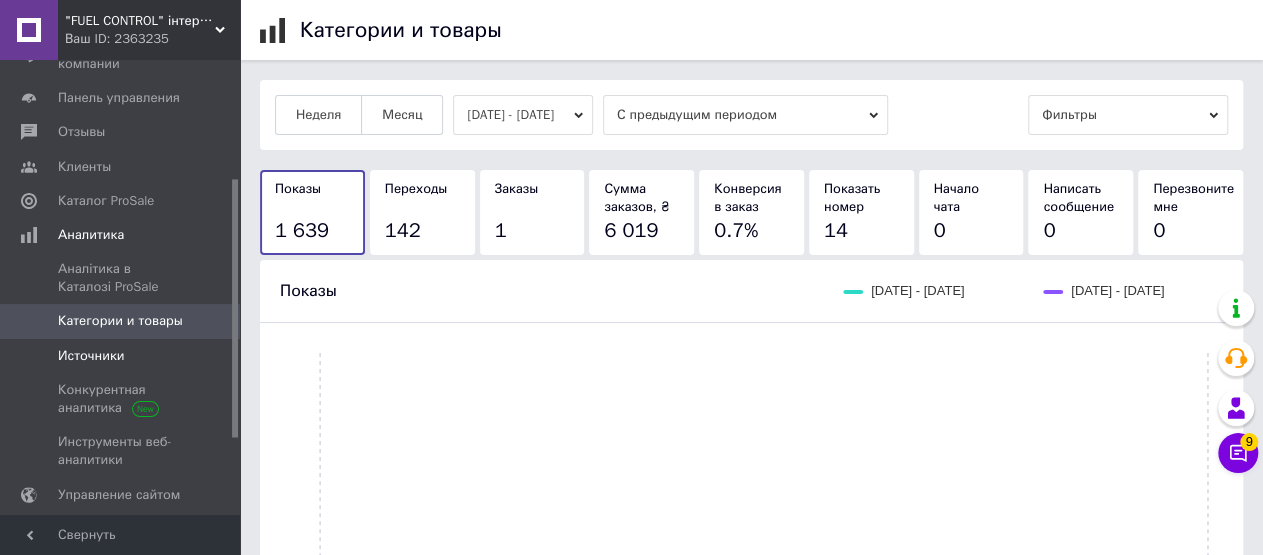 click on "Источники" at bounding box center (128, 356) 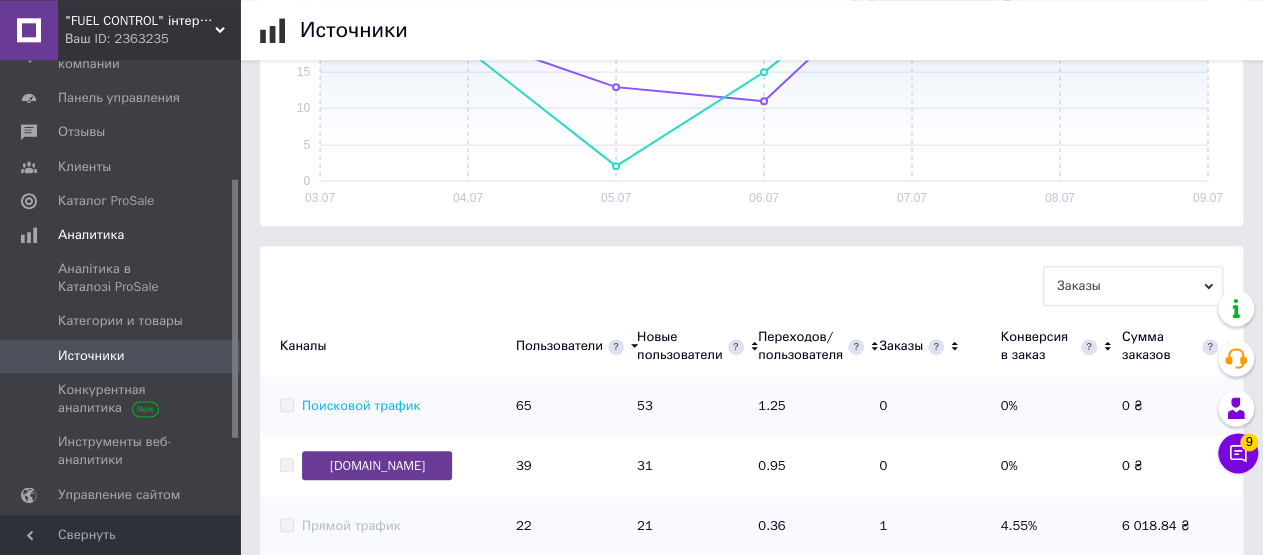 scroll, scrollTop: 480, scrollLeft: 0, axis: vertical 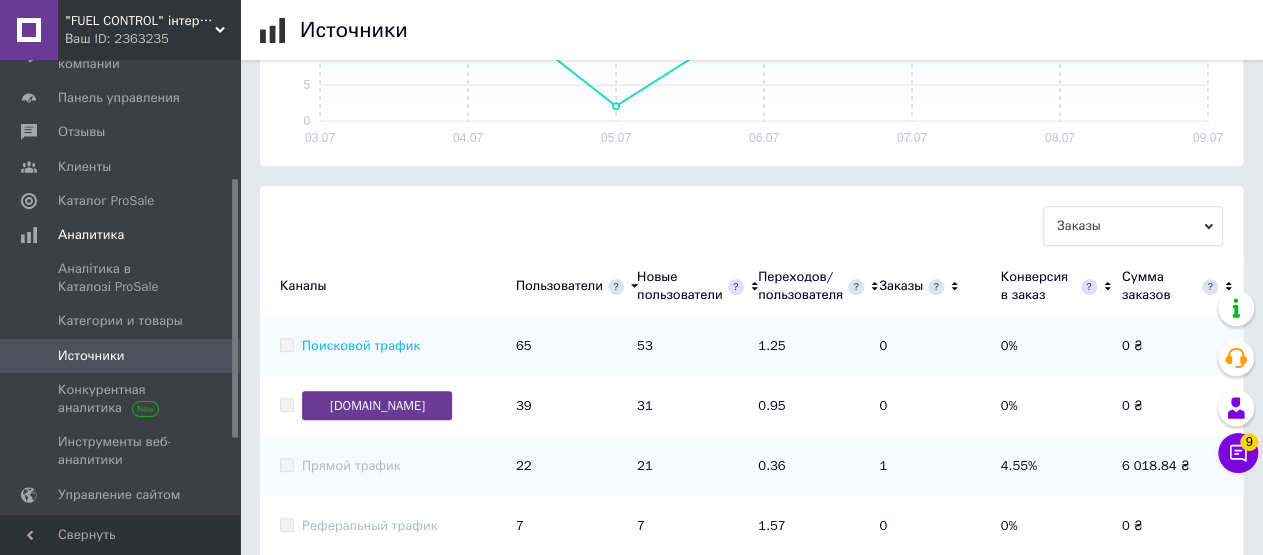 click on "Ваш ID: 2363235" at bounding box center (152, 39) 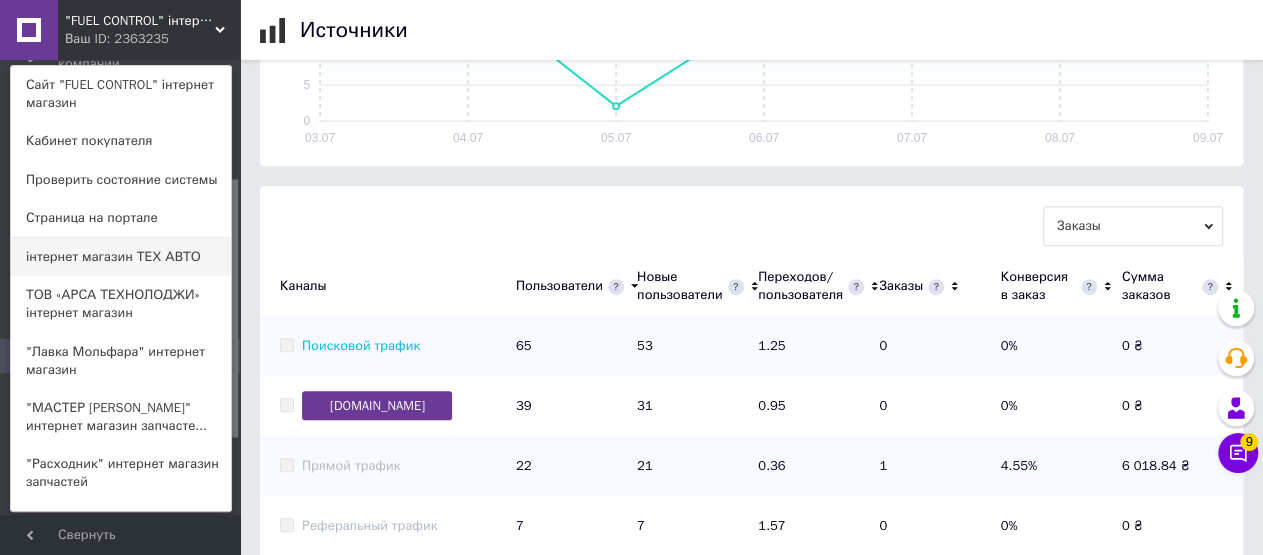 click on "інтернет магазин ТЕХ АВТО" at bounding box center [121, 257] 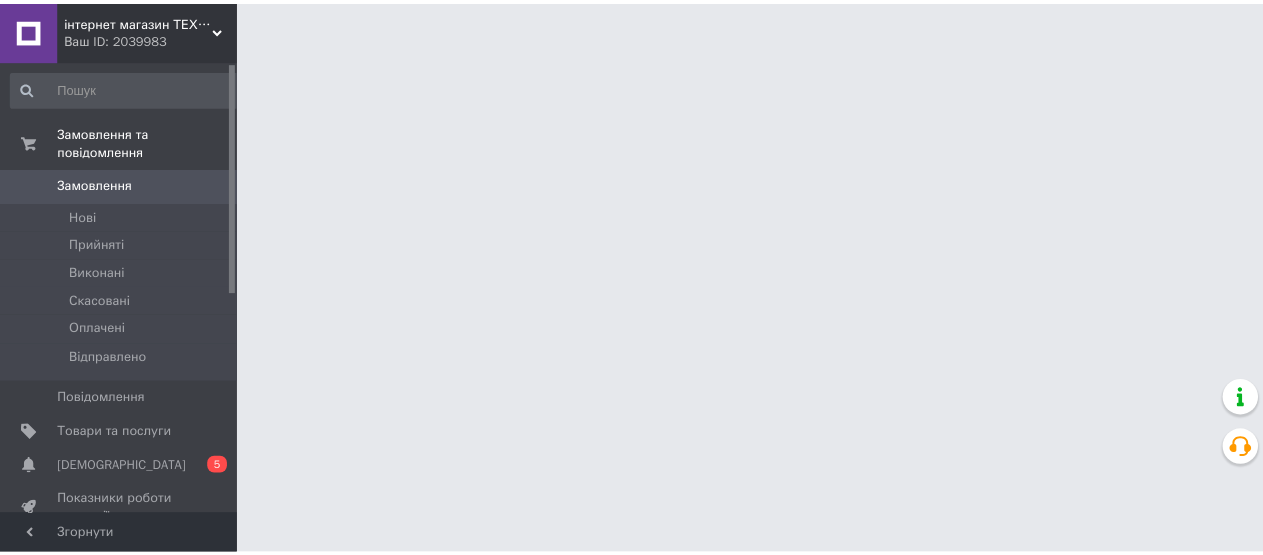 scroll, scrollTop: 0, scrollLeft: 0, axis: both 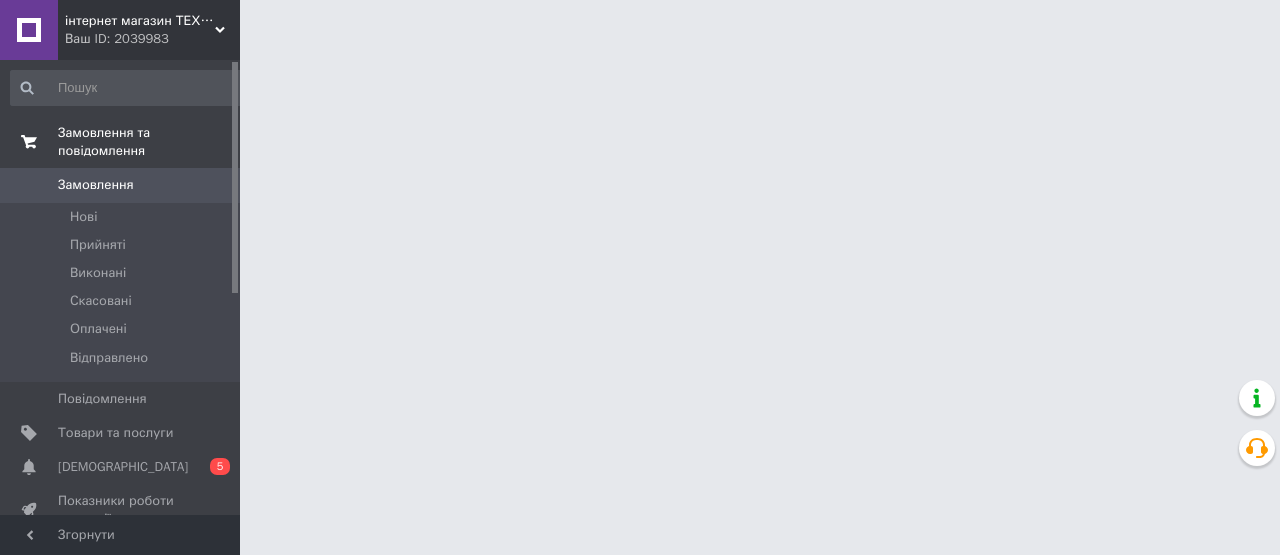 click on "Замовлення та повідомлення" at bounding box center (128, 142) 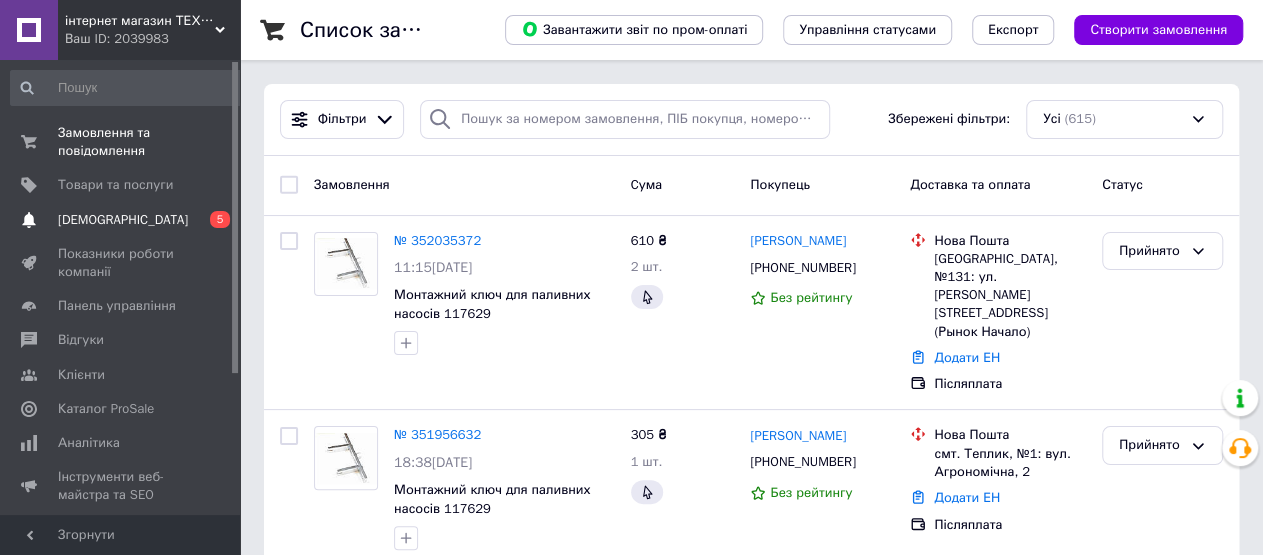 click on "Сповіщення" at bounding box center [123, 220] 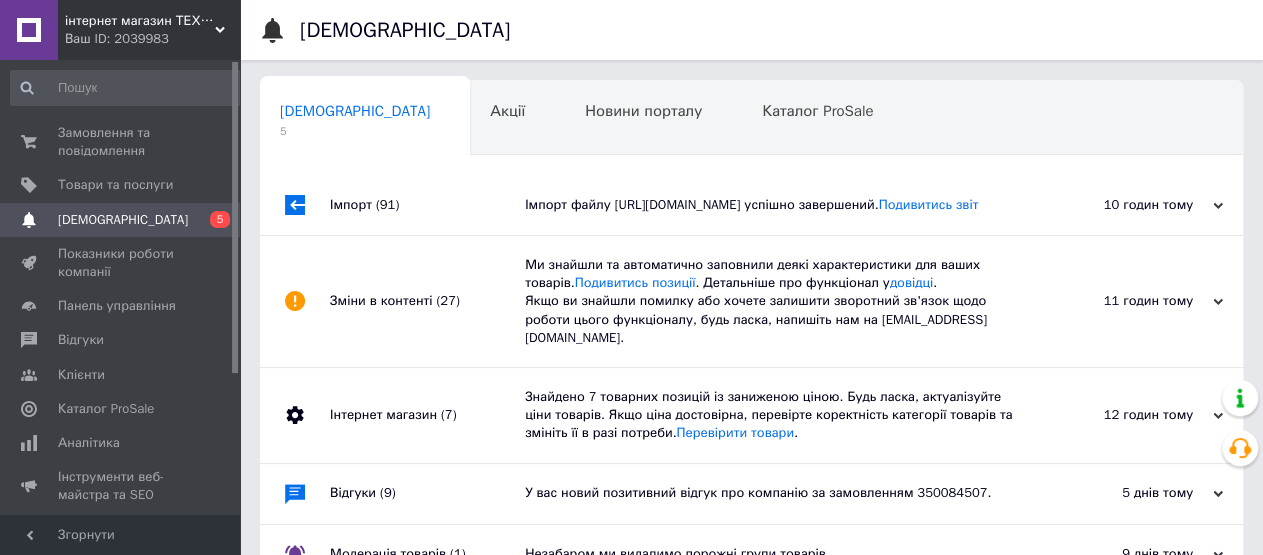 click on "Знайдено 7 товарних позицій із заниженою ціною. Будь ласка, актуалізуйте ціни товарів. Якщо ціна достовірна, перевірте коректність категорії товарів та змініть її в разі потреби.  Перевірити товари ." at bounding box center [774, 415] 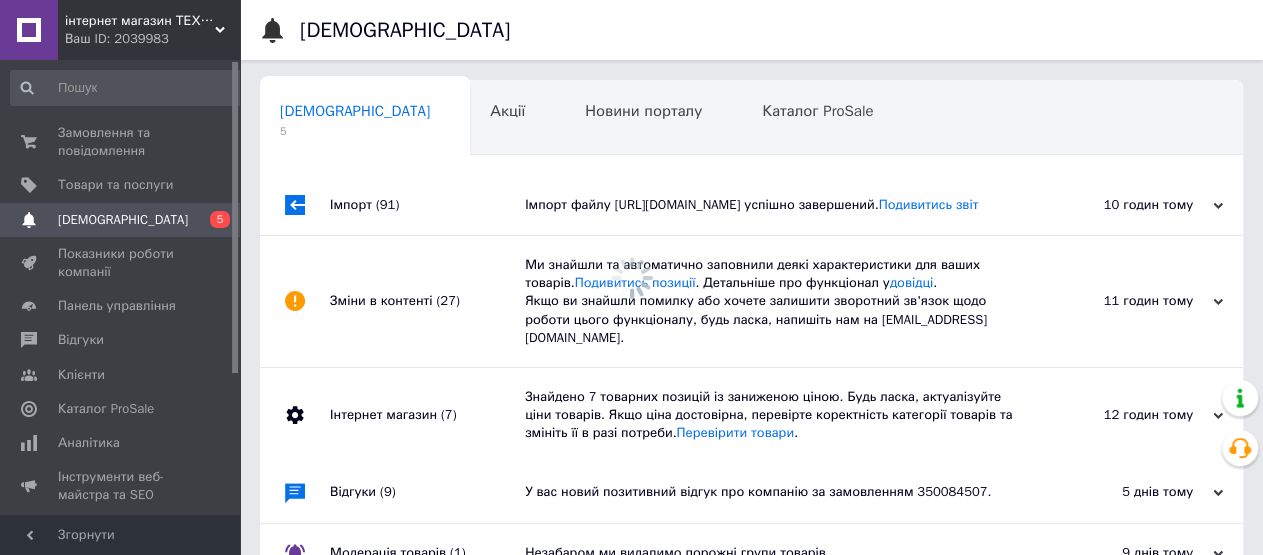 click on "Ми знайшли та автоматично заповнили деякі характеристики для ваших товарів.  Подивитись позиції . Детальніше про функціонал у  довідці . Якщо ви знайшли помилку або хочете залишити зворотний зв'язок щодо роботи цього функціоналу, будь ласка, напишіть нам на moderation@prom.ua." at bounding box center [774, 301] 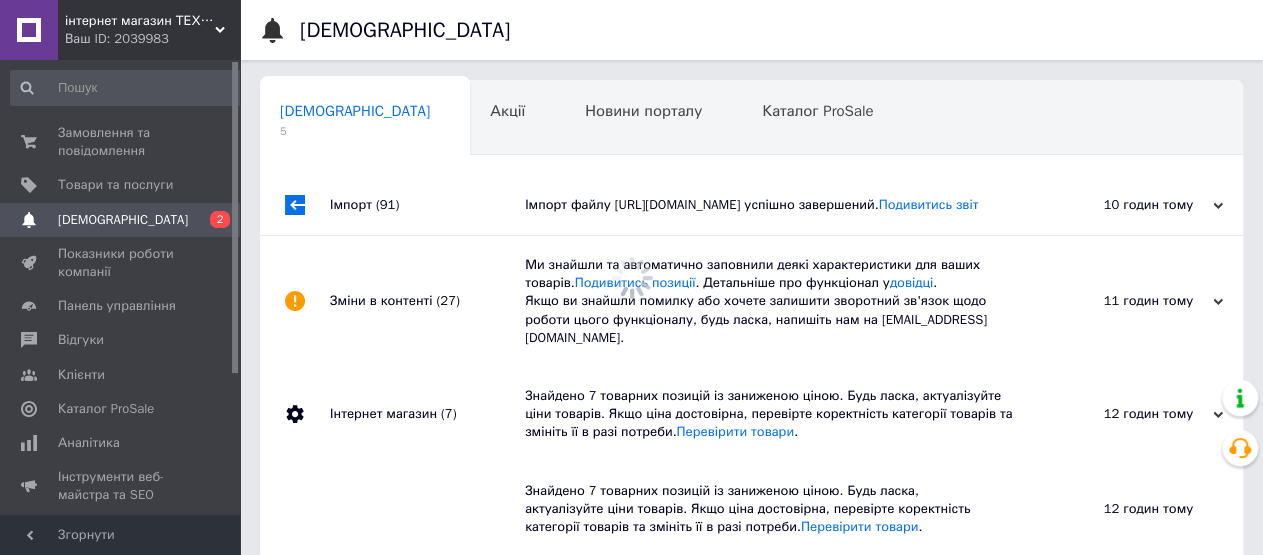 click on "Імпорт файлу https://evrosto.net/catalog_uah.xml успішно завершений.  Подивитись звіт" at bounding box center [774, 205] 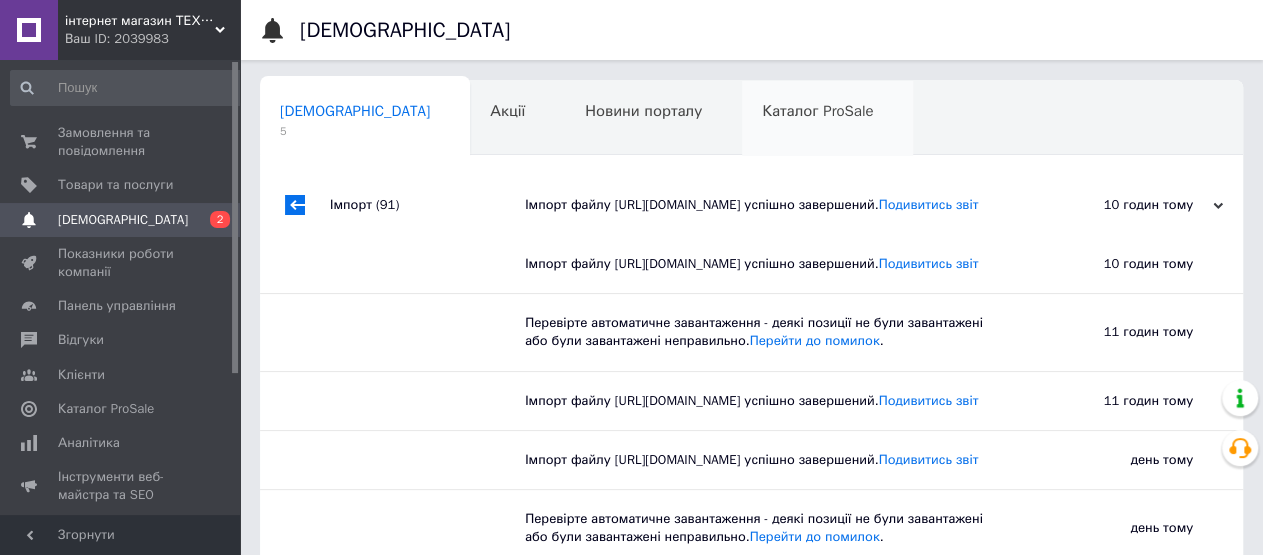 click on "Каталог ProSale" at bounding box center (817, 111) 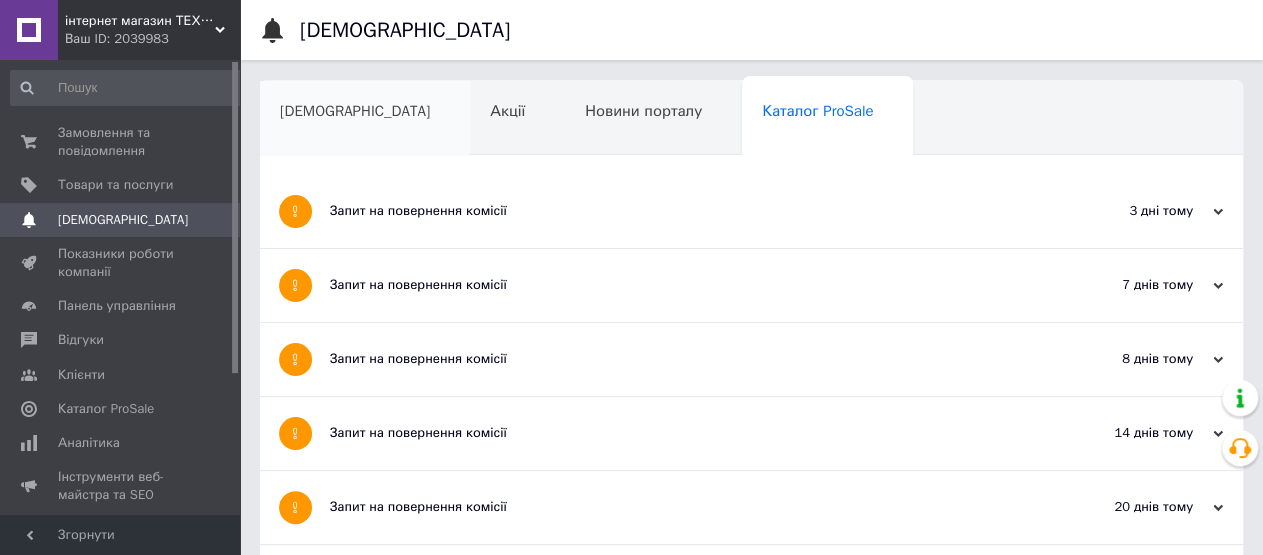 click on "Сповіщення" at bounding box center (365, 119) 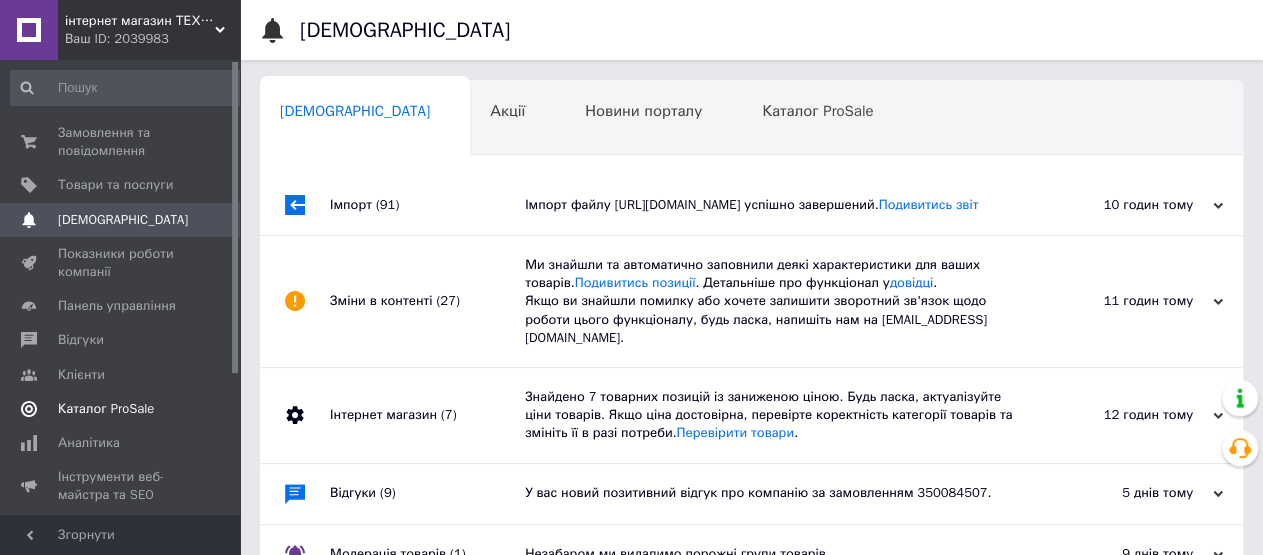 click on "Каталог ProSale" at bounding box center [106, 409] 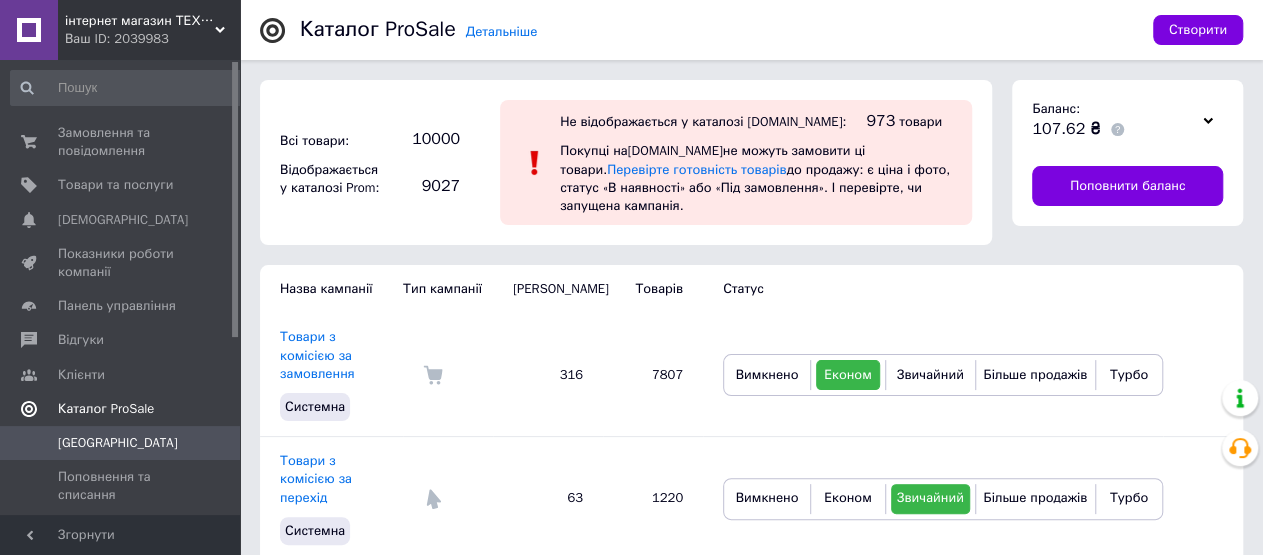 click on "Каталог ProSale" at bounding box center (106, 409) 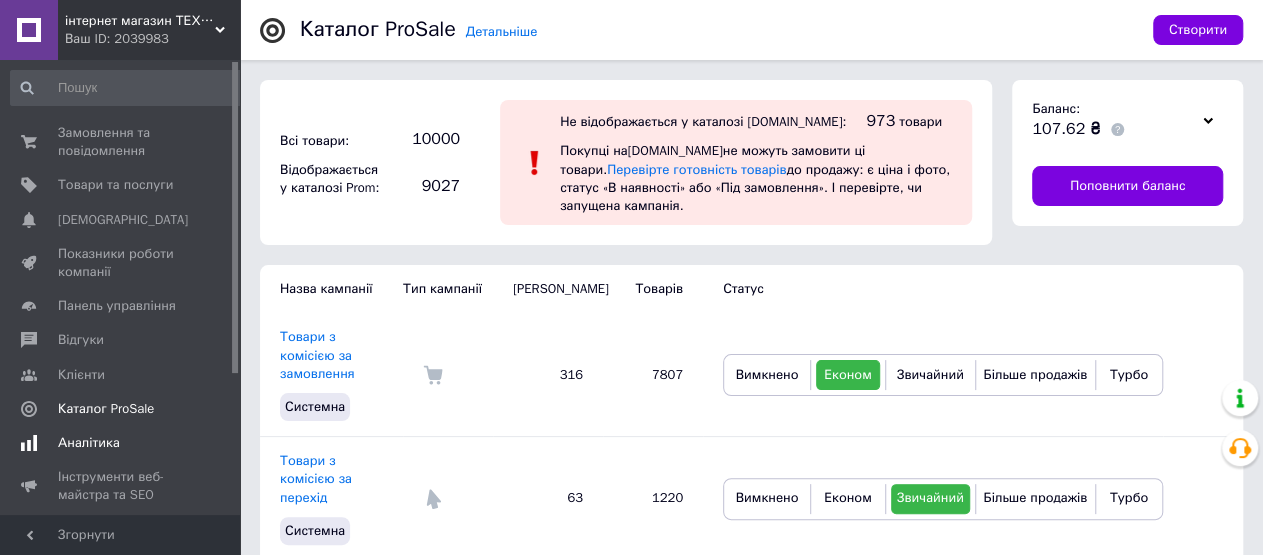 click on "Аналітика" at bounding box center (128, 443) 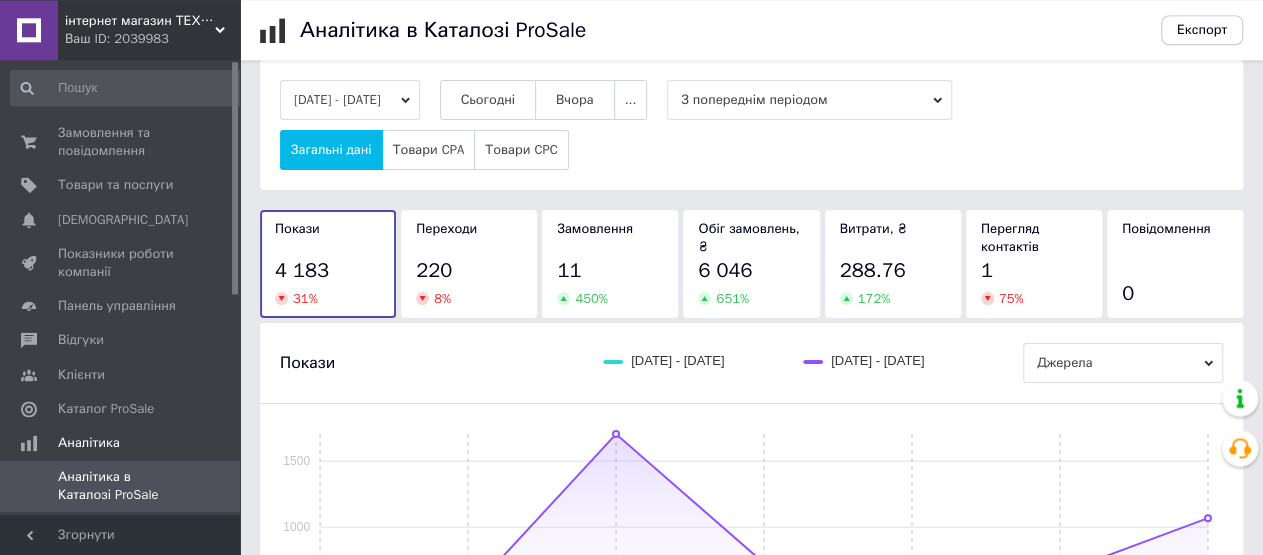 scroll, scrollTop: 0, scrollLeft: 0, axis: both 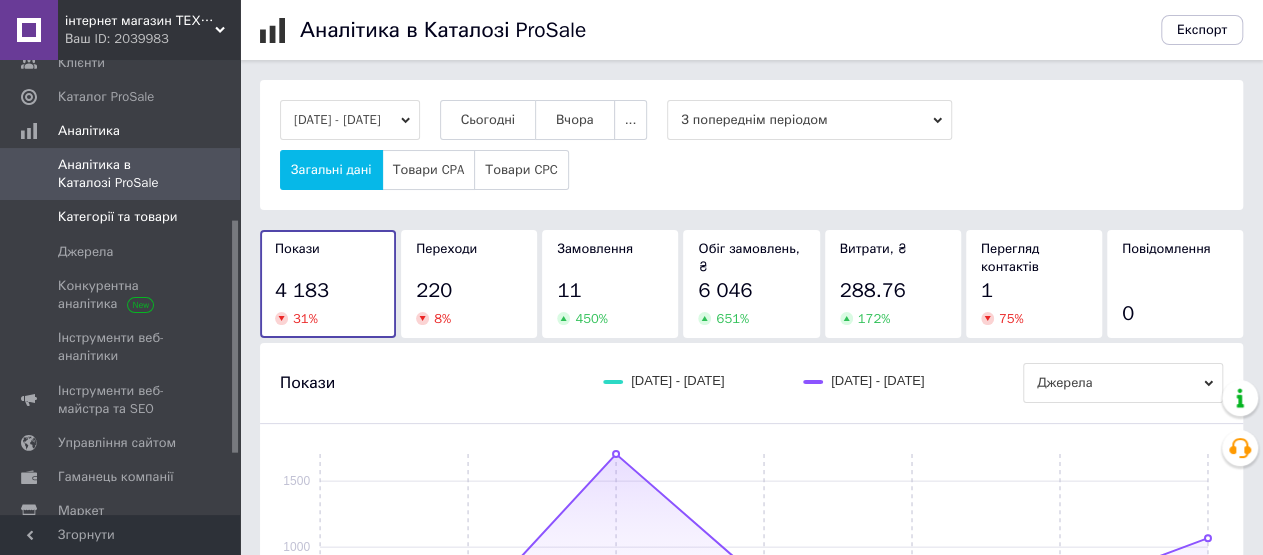click on "Категорії та товари" at bounding box center [117, 217] 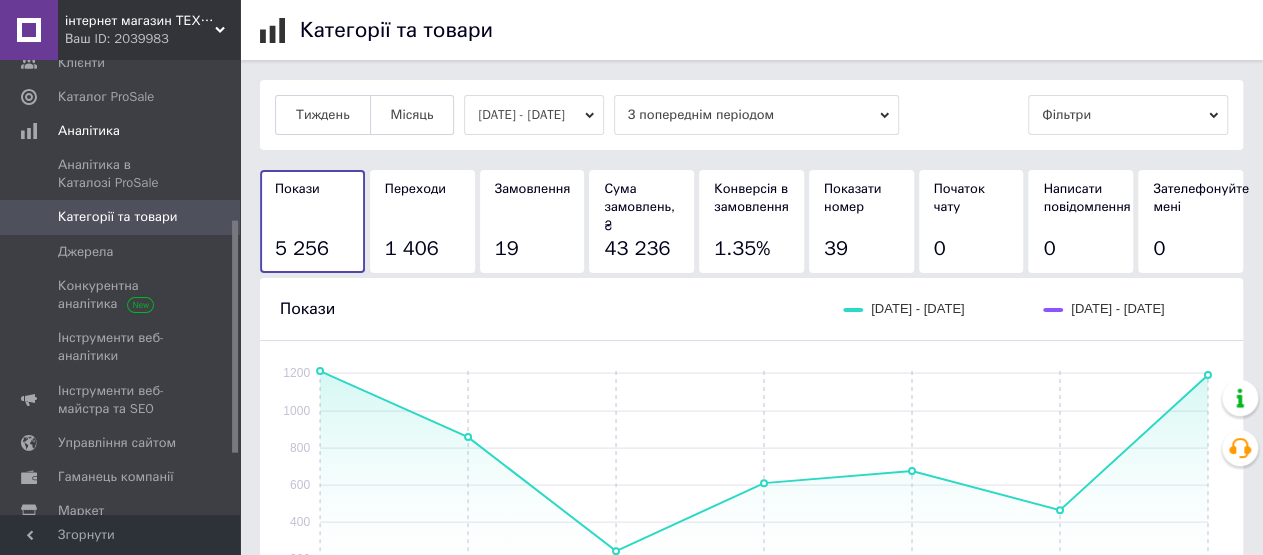 click on "Ваш ID: 2039983" at bounding box center (152, 39) 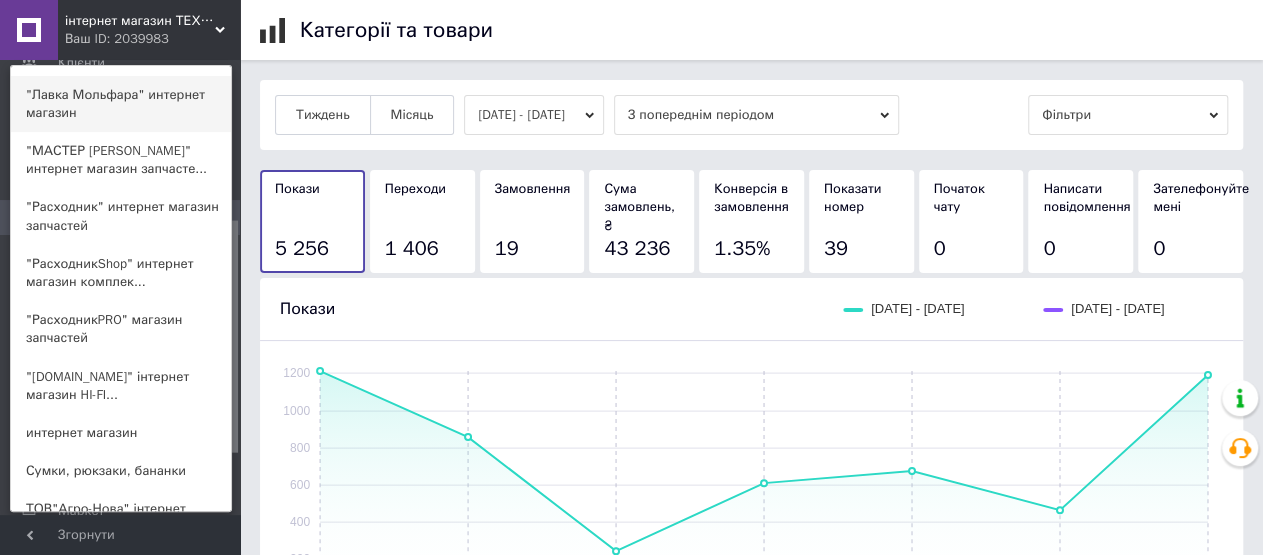 scroll, scrollTop: 312, scrollLeft: 0, axis: vertical 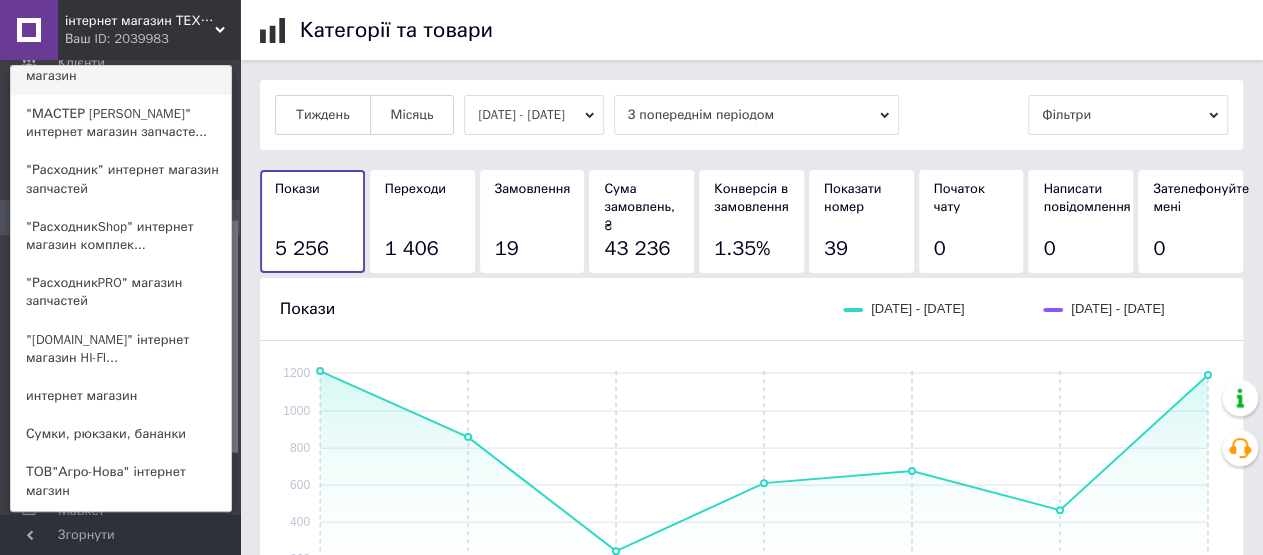 click on ""[DOMAIN_NAME]" інтернет магазин  HI-FI..." at bounding box center [121, 349] 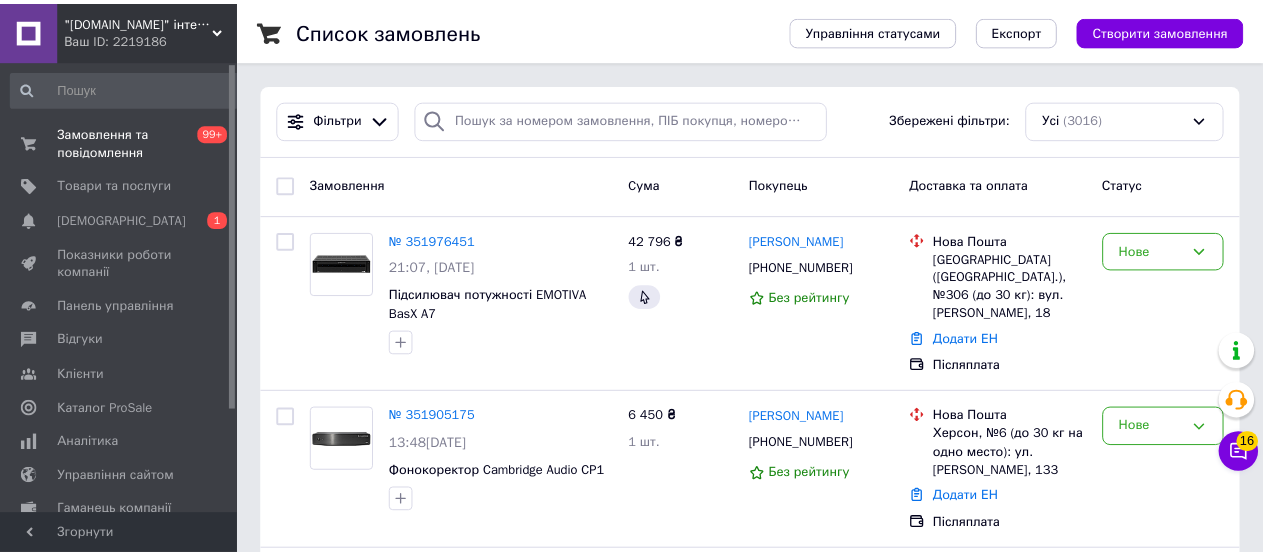 scroll, scrollTop: 0, scrollLeft: 0, axis: both 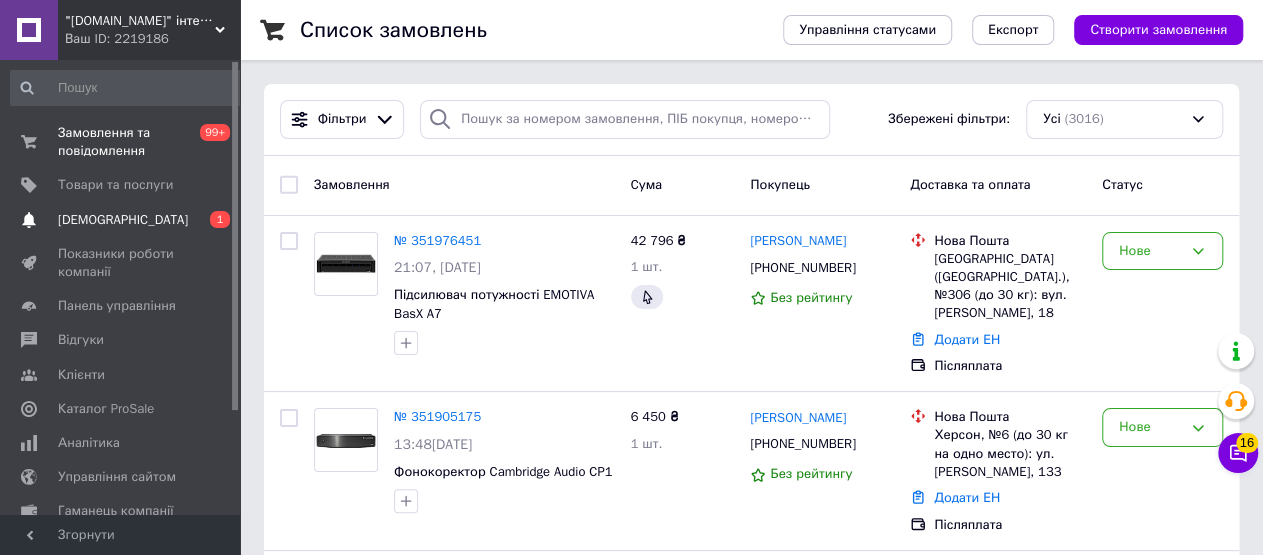 click on "Сповіщення" at bounding box center (123, 220) 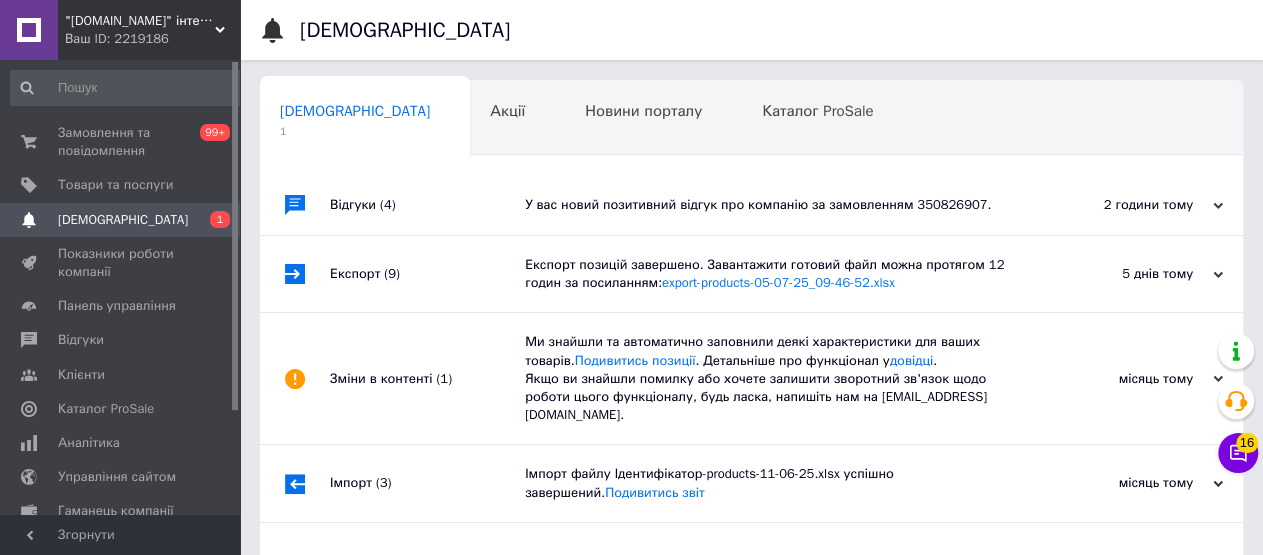 click on "У вас новий позитивний відгук про компанію за замовленням 350826907." at bounding box center (774, 205) 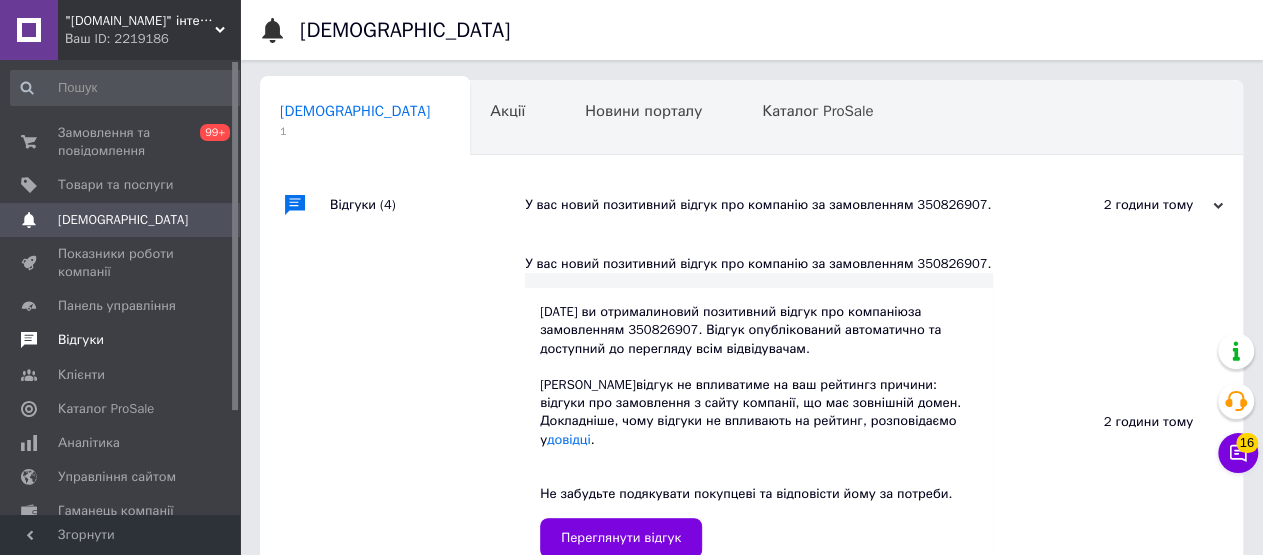 click on "Відгуки" at bounding box center (81, 340) 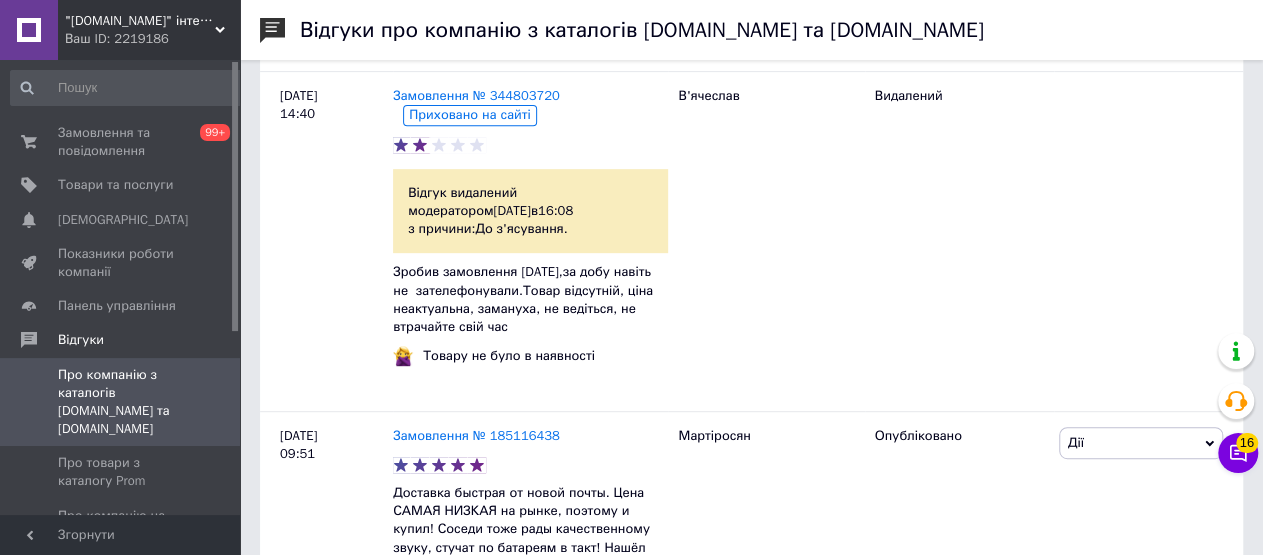 scroll, scrollTop: 240, scrollLeft: 0, axis: vertical 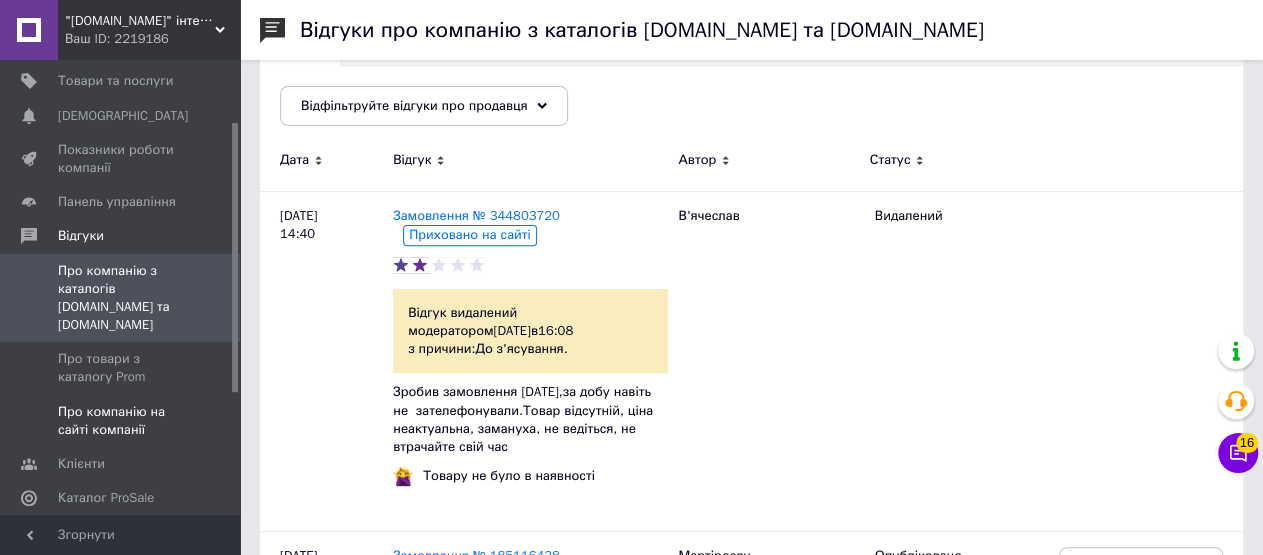 click on "Про компанію на сайті компанії" at bounding box center (121, 421) 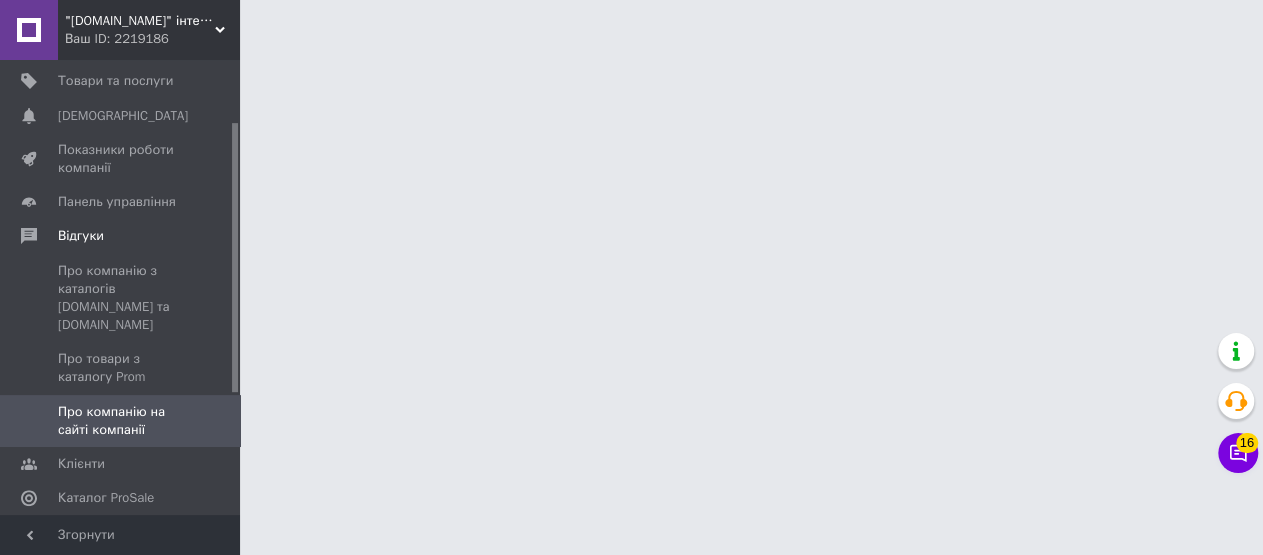 scroll, scrollTop: 0, scrollLeft: 0, axis: both 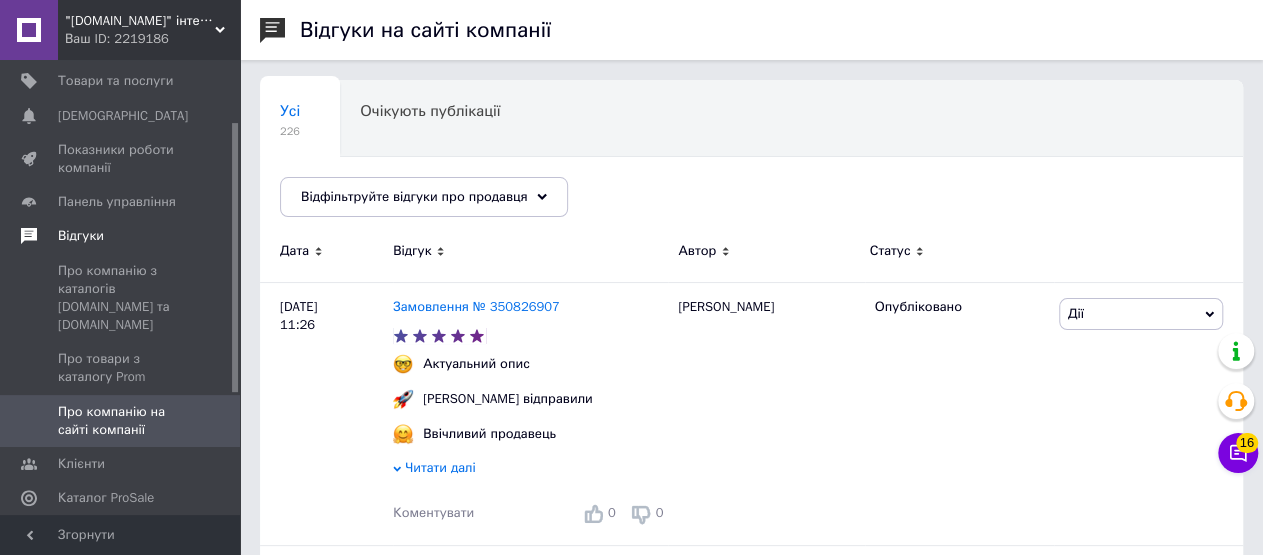 click on "Відгуки" at bounding box center [81, 236] 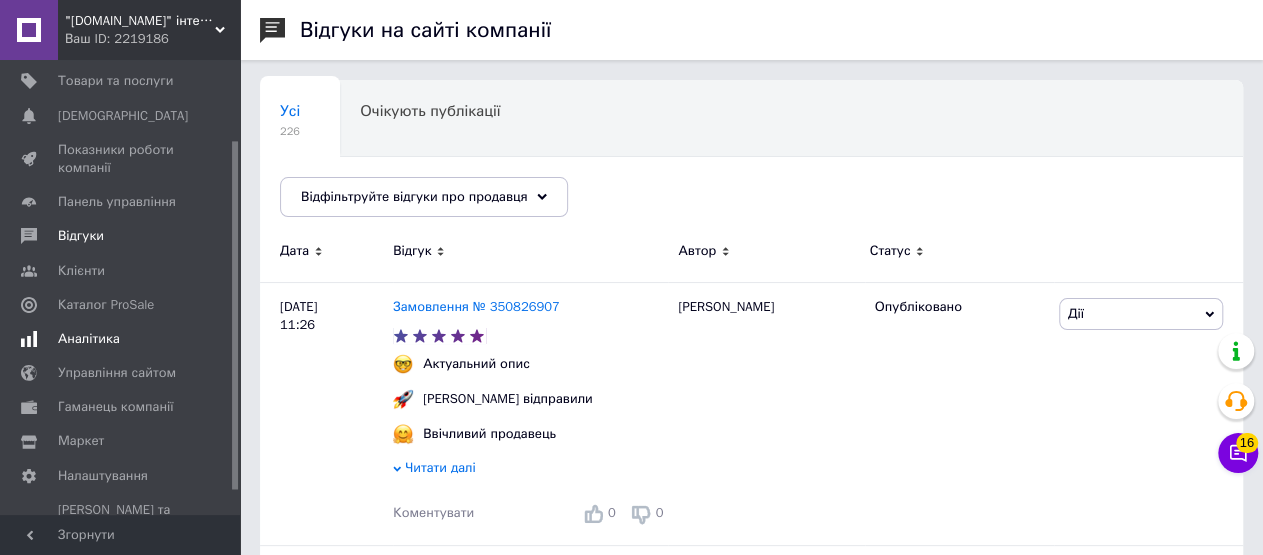 click on "Аналітика" at bounding box center (89, 339) 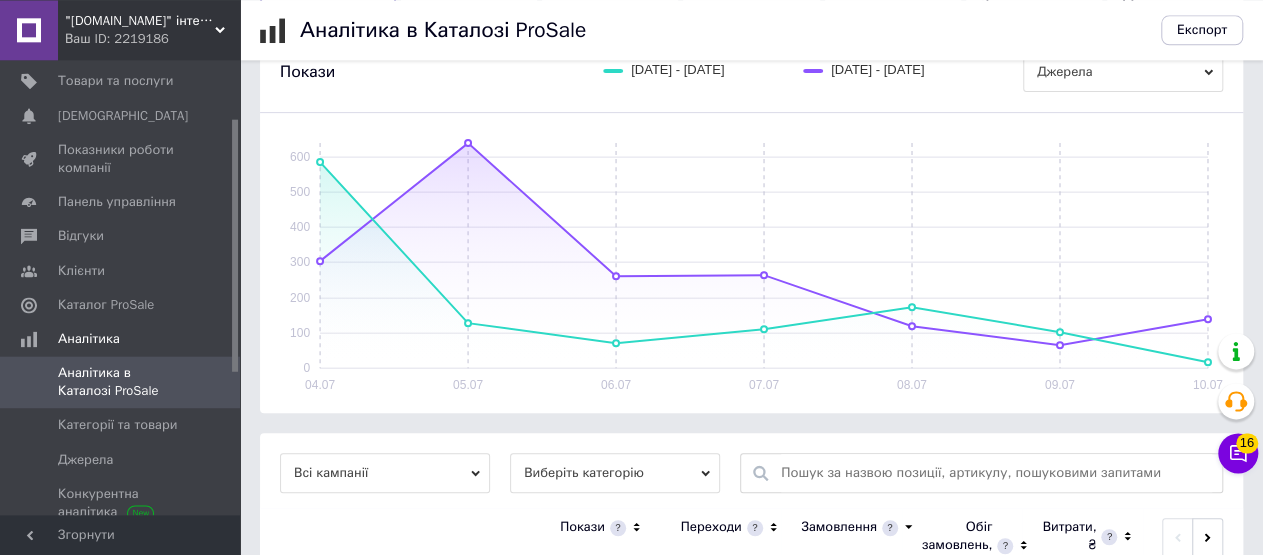 scroll, scrollTop: 464, scrollLeft: 0, axis: vertical 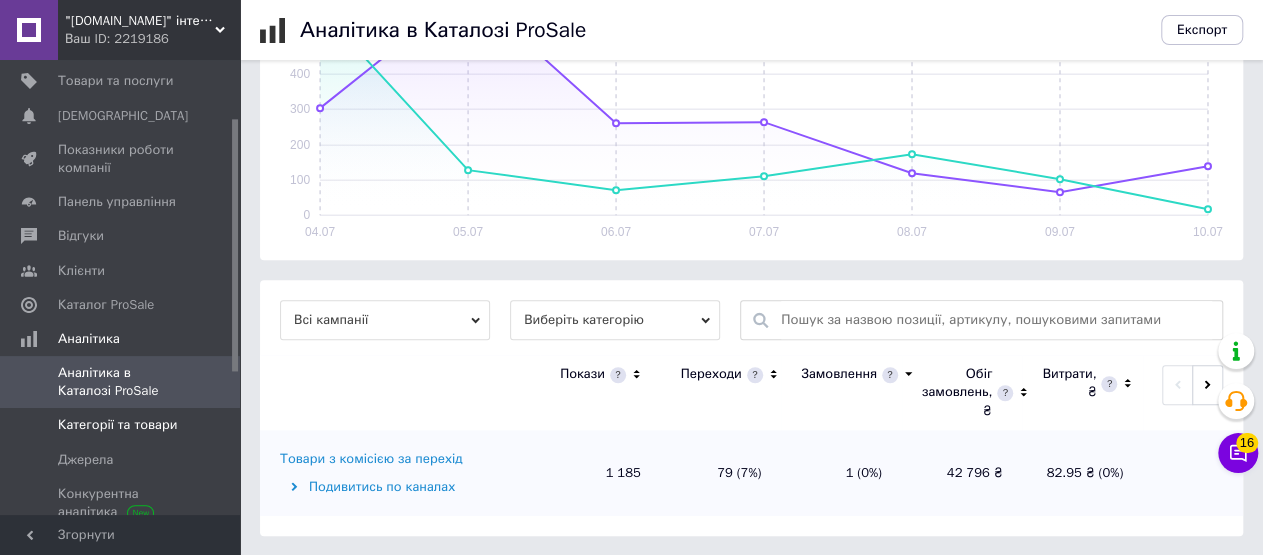 click on "Категорії та товари" at bounding box center [117, 425] 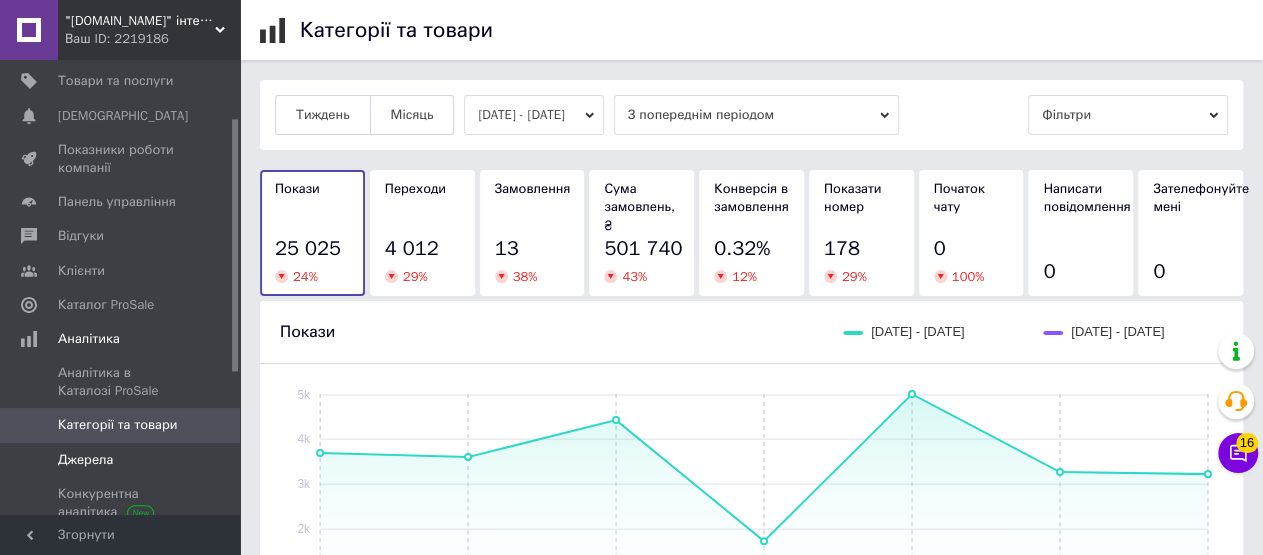 click on "Джерела" at bounding box center (85, 460) 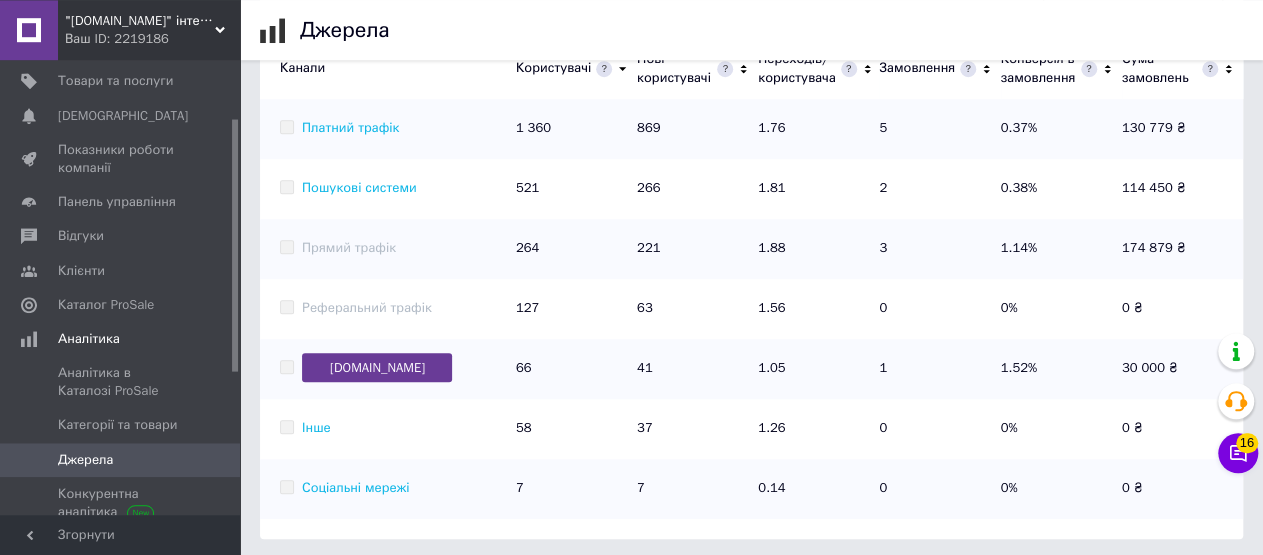 scroll, scrollTop: 718, scrollLeft: 0, axis: vertical 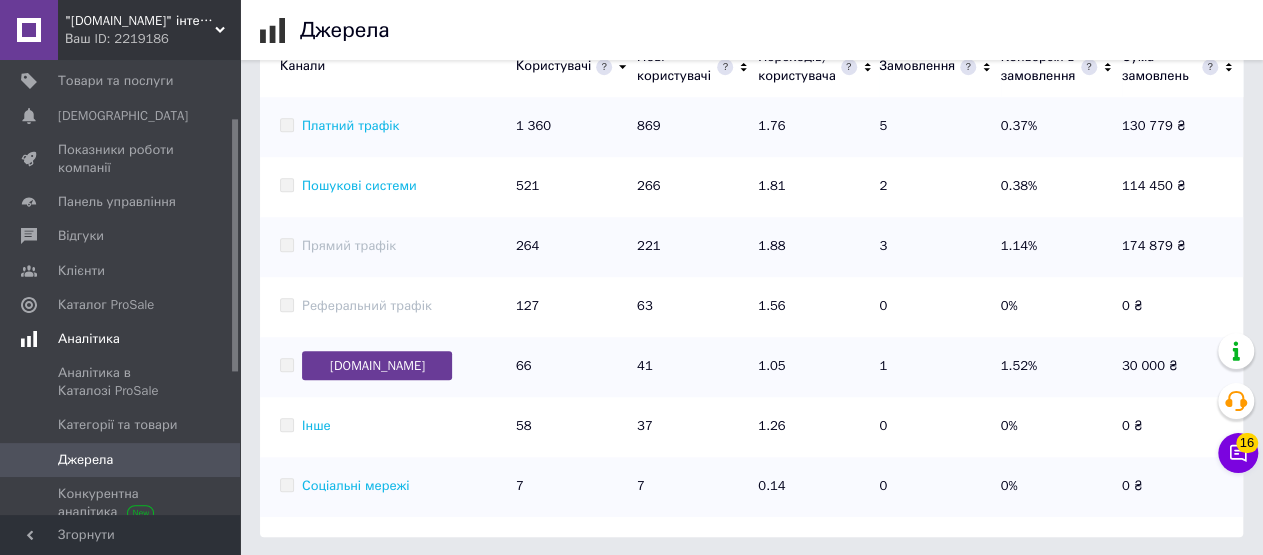 click on "Аналітика" at bounding box center [89, 339] 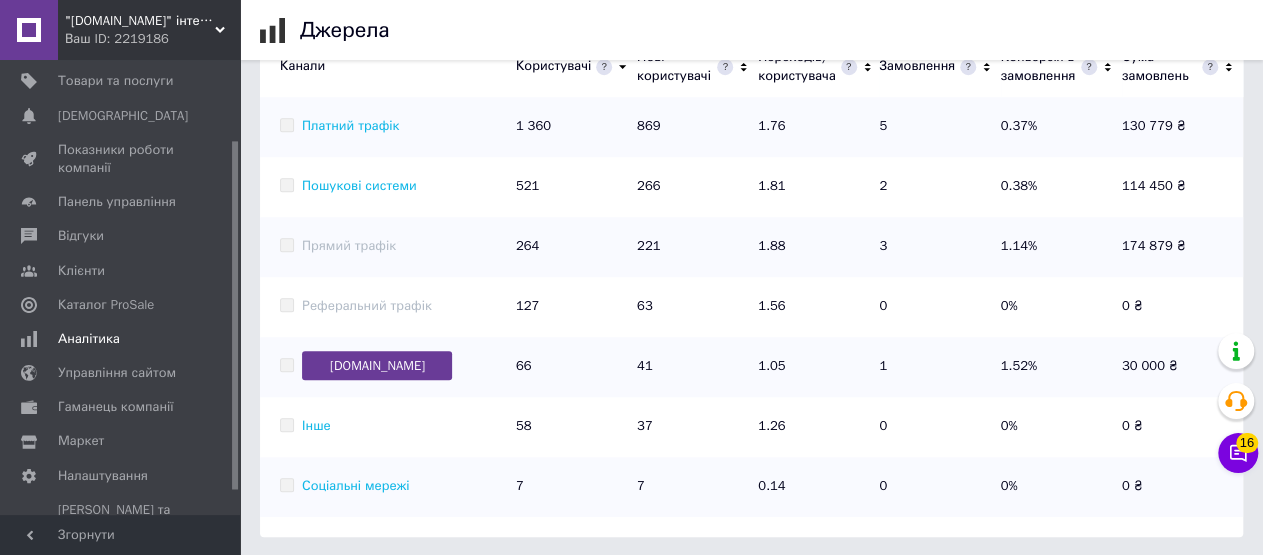 click on ""Trubochki.shop" інтернет магазин  HI-FI & HI-END" at bounding box center [140, 21] 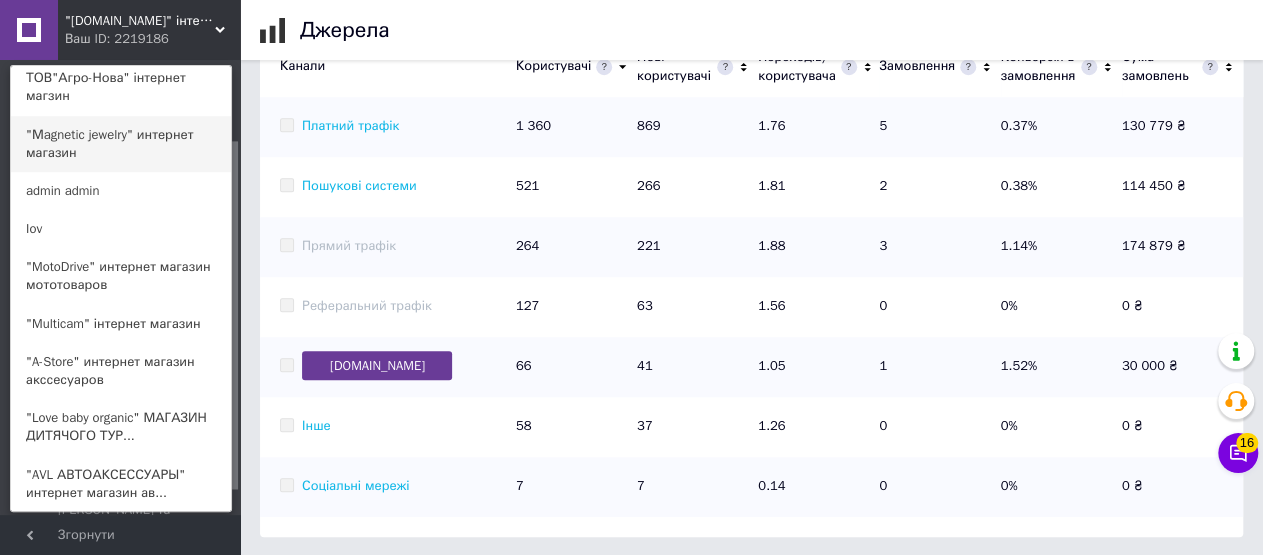 scroll, scrollTop: 728, scrollLeft: 0, axis: vertical 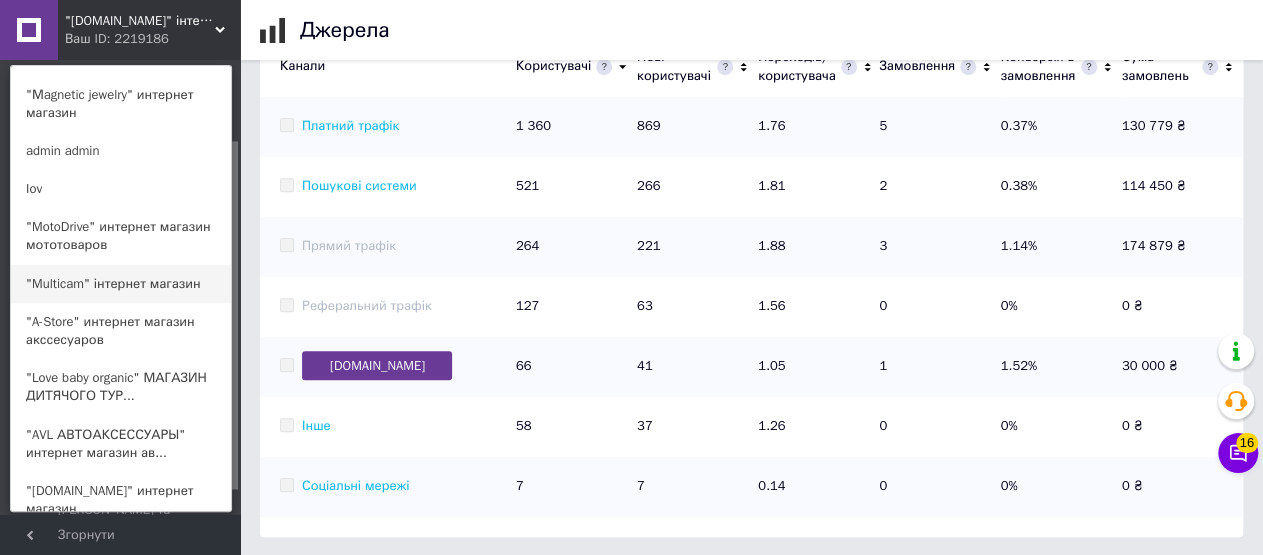 click on ""Multicam" інтернет магазин" at bounding box center (121, 284) 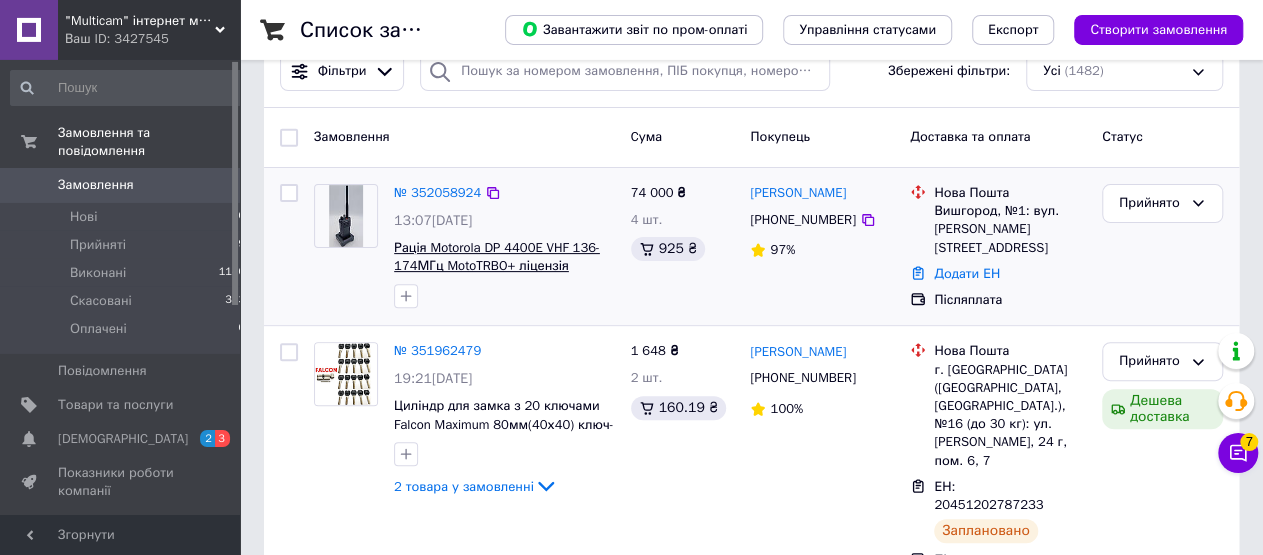 scroll, scrollTop: 240, scrollLeft: 0, axis: vertical 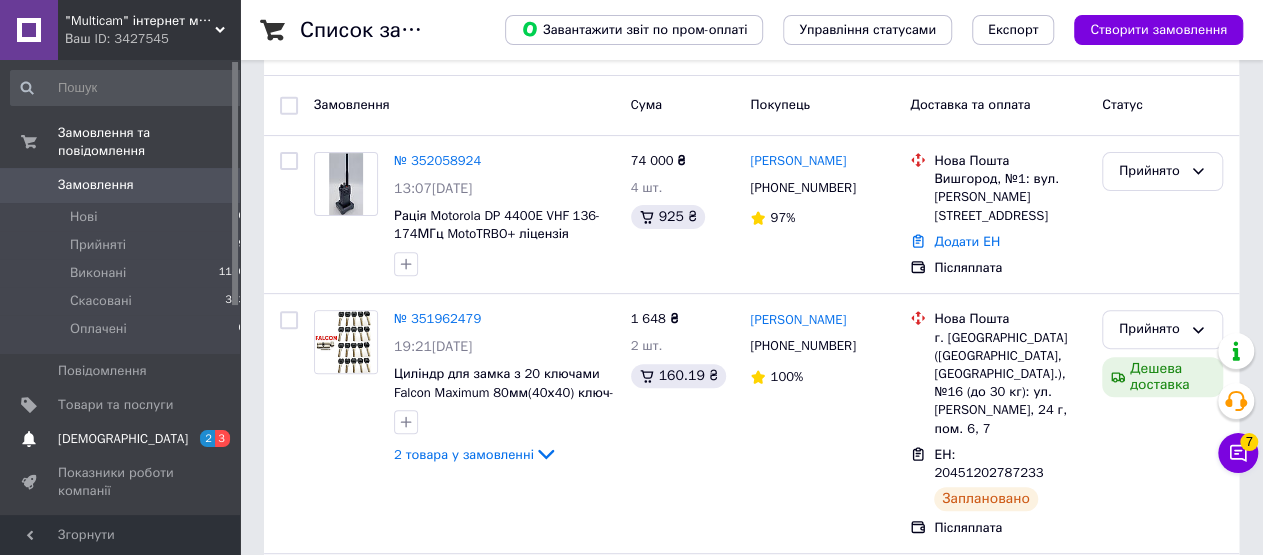 click at bounding box center [29, 439] 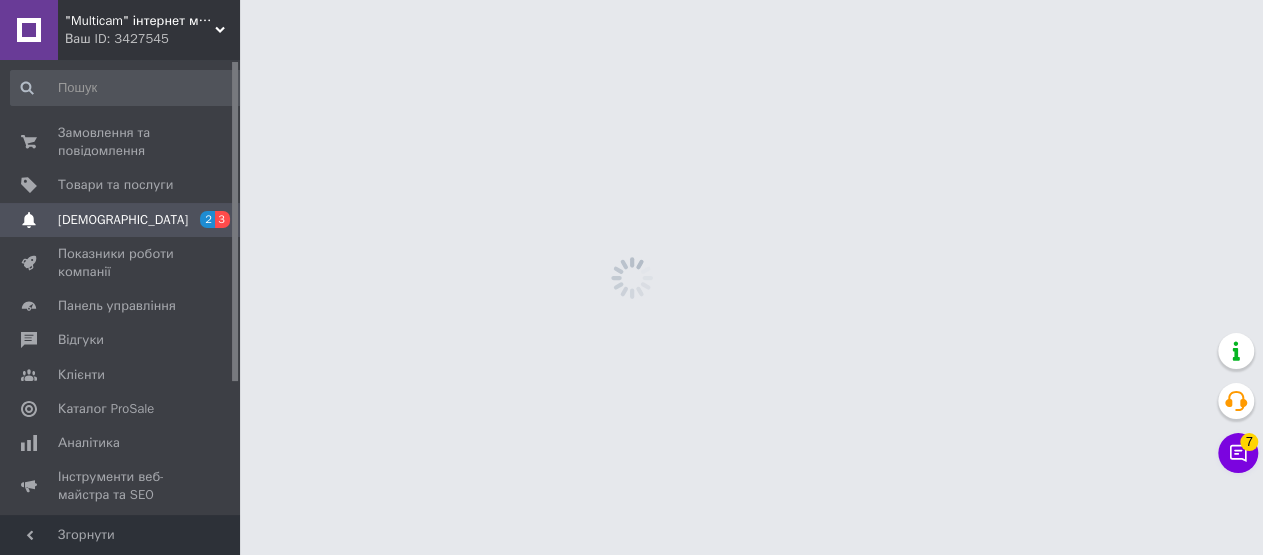 scroll, scrollTop: 0, scrollLeft: 0, axis: both 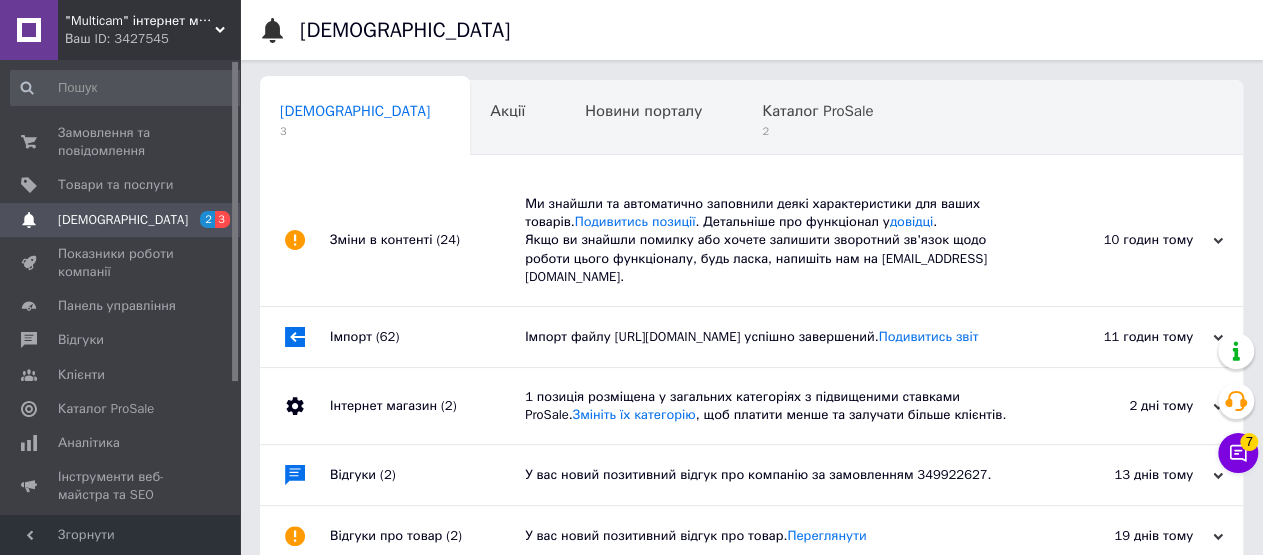 click on "Імпорт файлу https://my.foks.biz/s/pb/f?key=1919dac7-e98d-4a41-96b6-b34f675d49ac&type=prom&ext=xml успішно завершений.  Подивитись звіт" at bounding box center (774, 337) 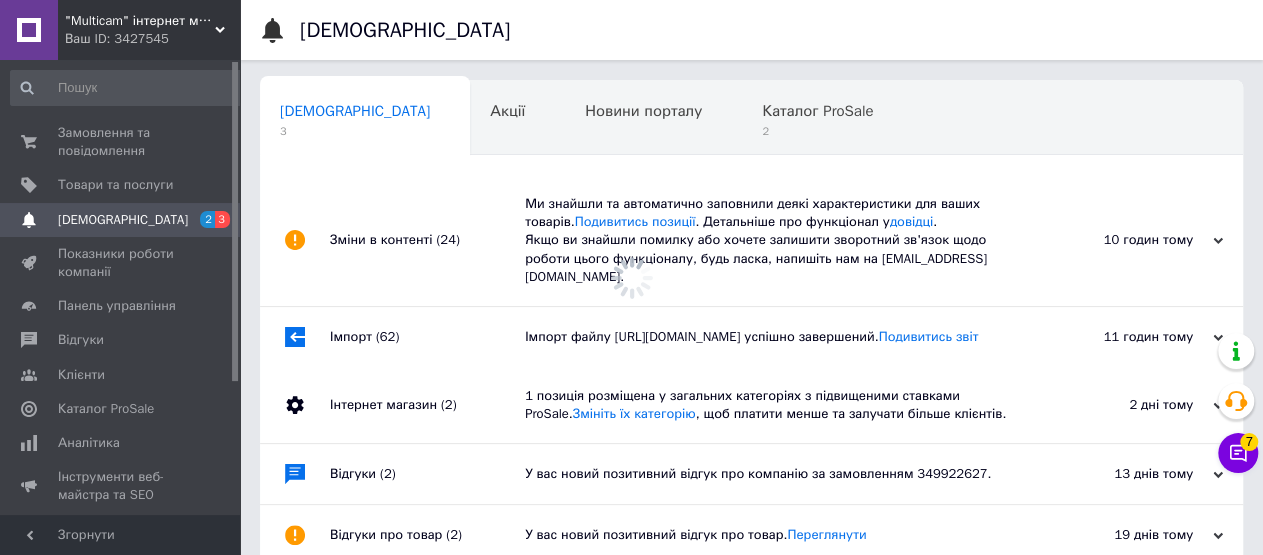 click on "Ми знайшли та автоматично заповнили деякі характеристики для ваших товарів.  Подивитись позиції . Детальніше про функціонал у  довідці . Якщо ви знайшли помилку або хочете залишити зворотний зв'язок щодо роботи цього функціоналу, будь ласка, напишіть нам на moderation@prom.ua." at bounding box center [774, 240] 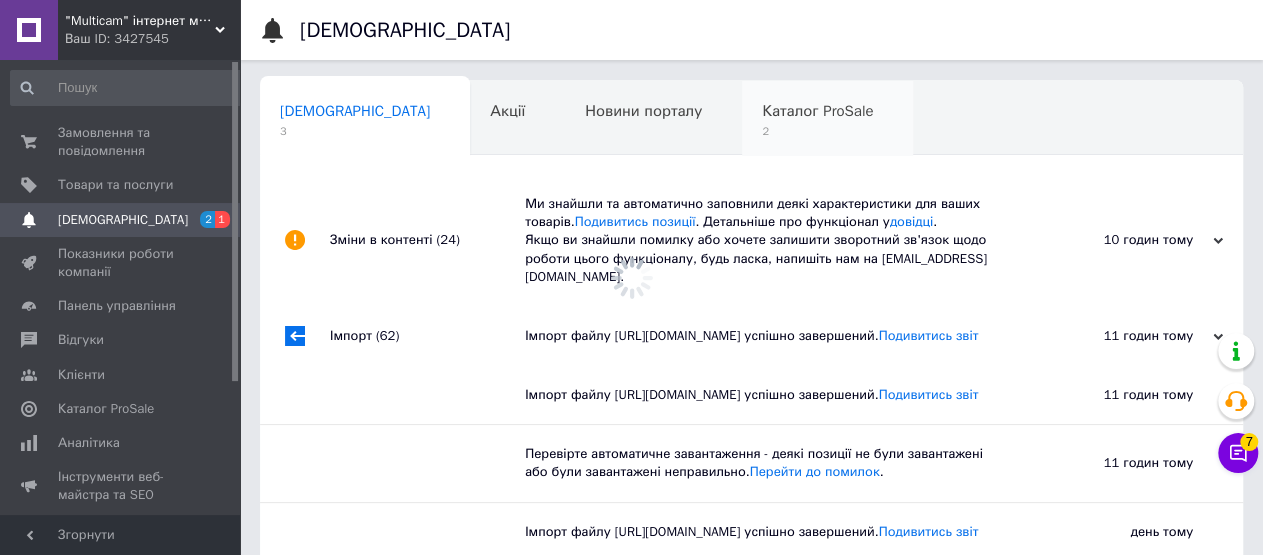 click on "2" at bounding box center [817, 131] 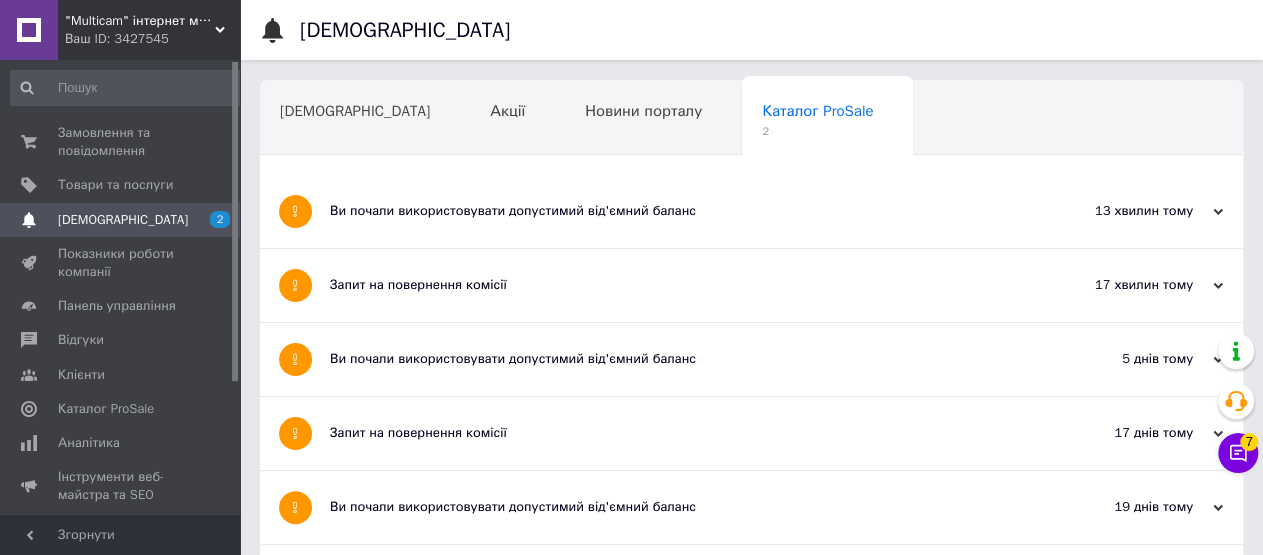 click on "Запит на повернення комісії" at bounding box center (676, 285) 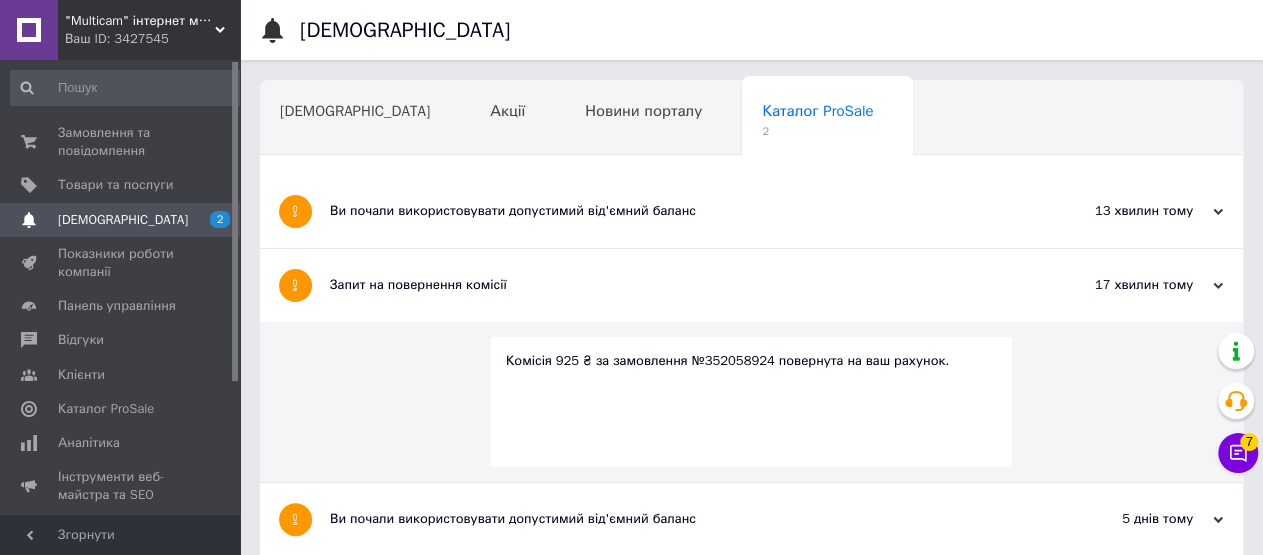click on "Ви почали використовувати допустимий від'ємний баланс" at bounding box center [676, 211] 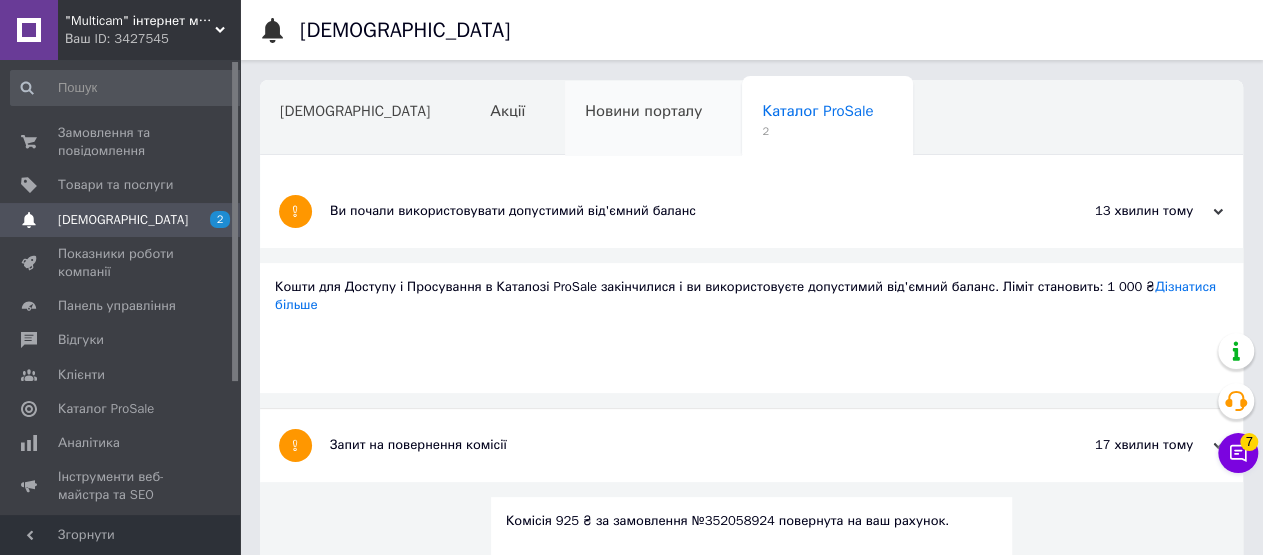 click on "Новини порталу" at bounding box center [643, 111] 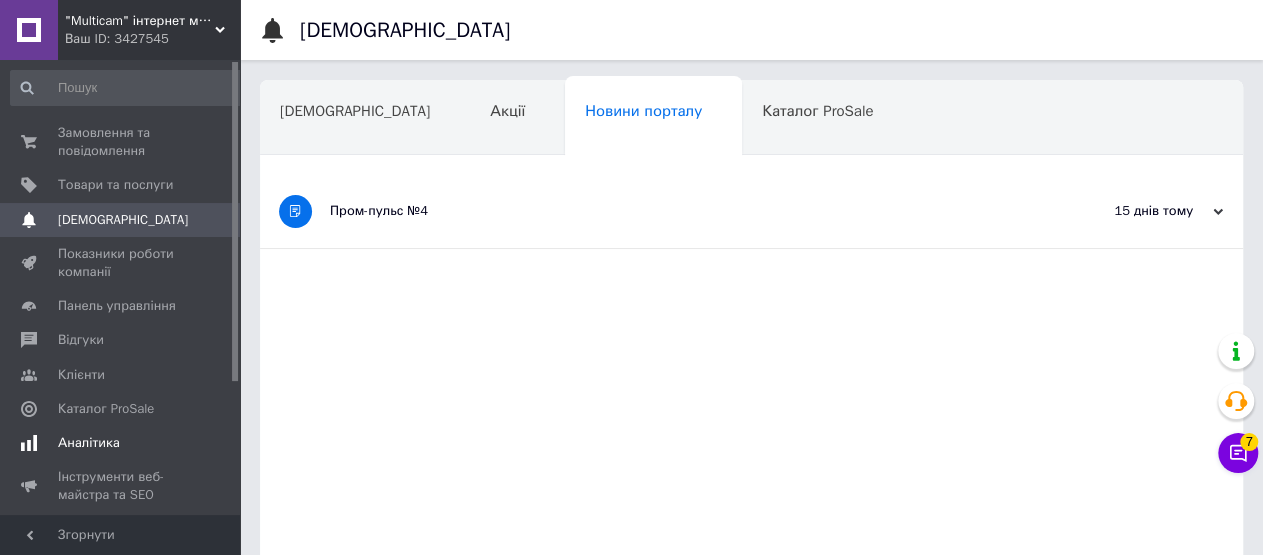 click on "Аналітика" at bounding box center (89, 443) 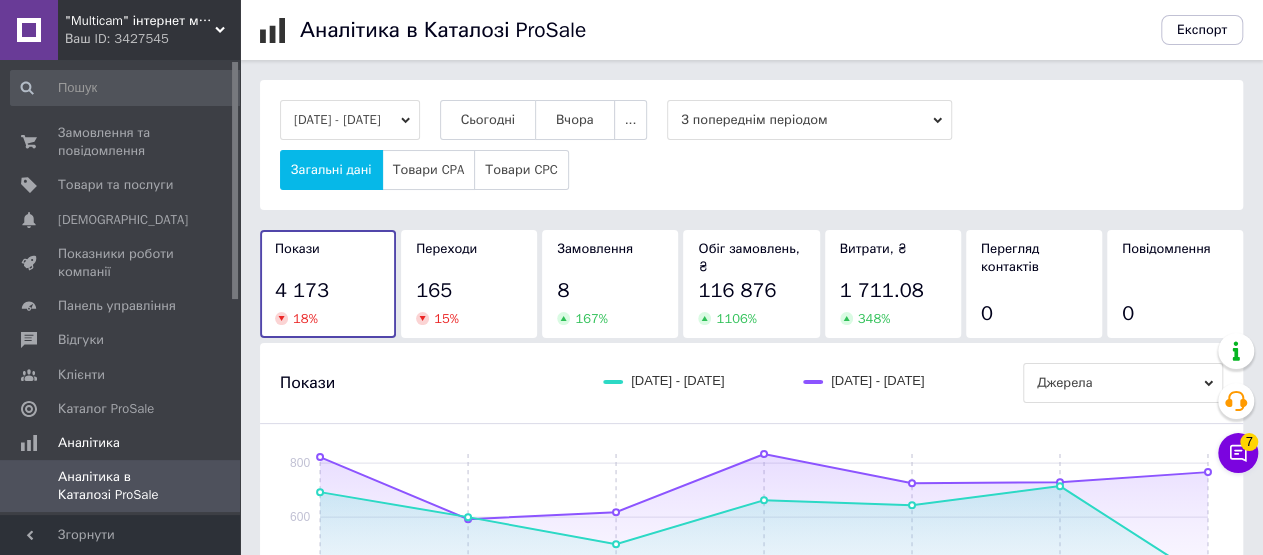 click on "Ваш ID: 3427545" at bounding box center (152, 39) 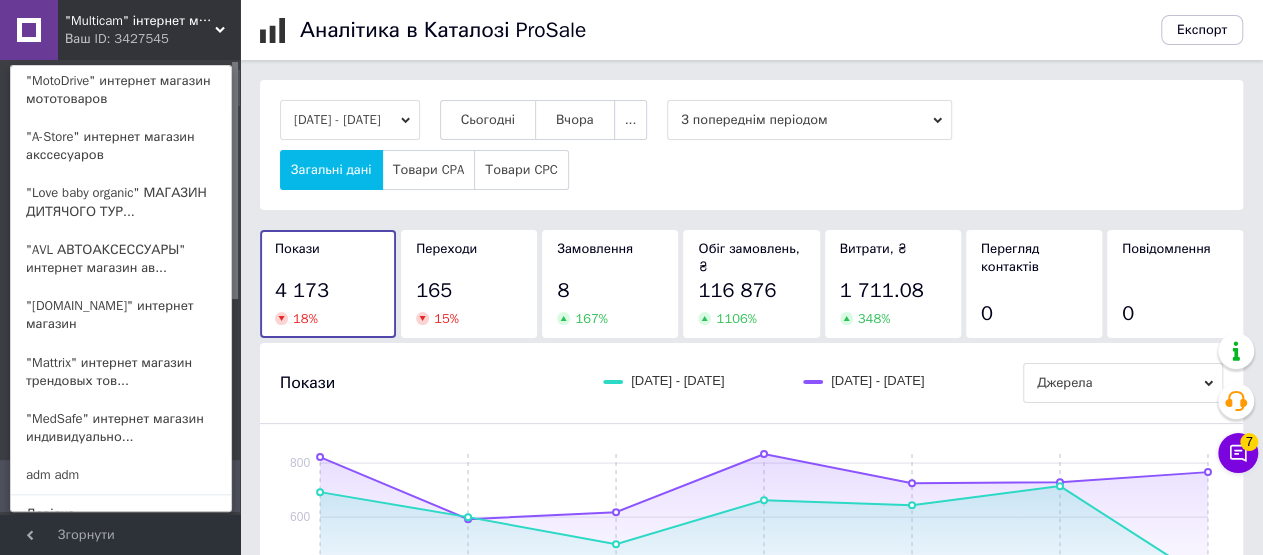 scroll, scrollTop: 936, scrollLeft: 0, axis: vertical 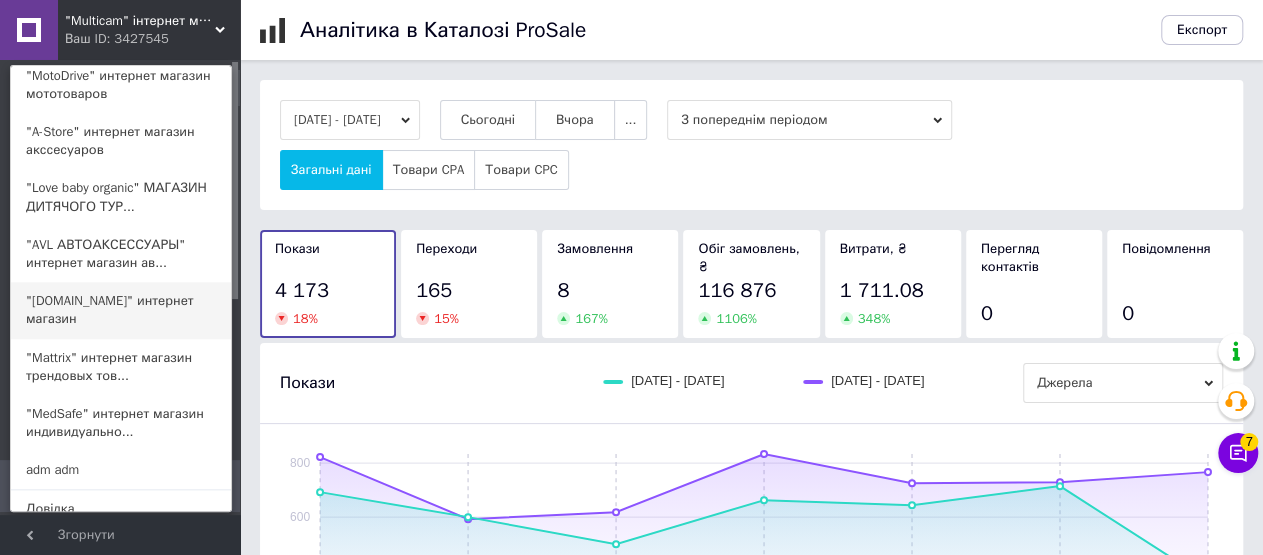 click on ""[DOMAIN_NAME]" интернет магазин" at bounding box center (121, 310) 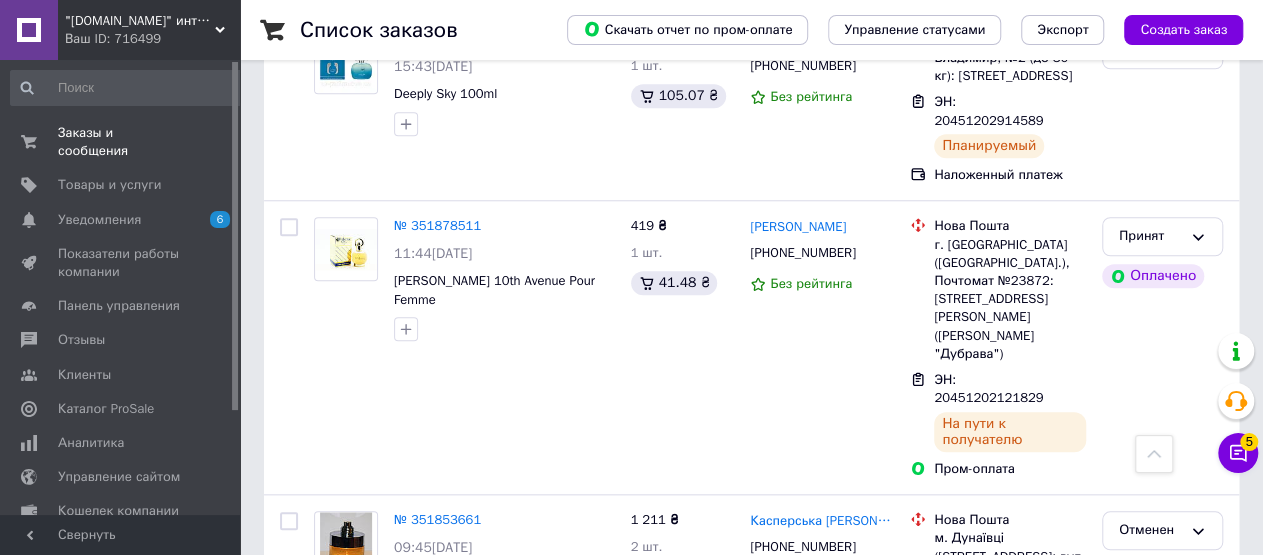 scroll, scrollTop: 960, scrollLeft: 0, axis: vertical 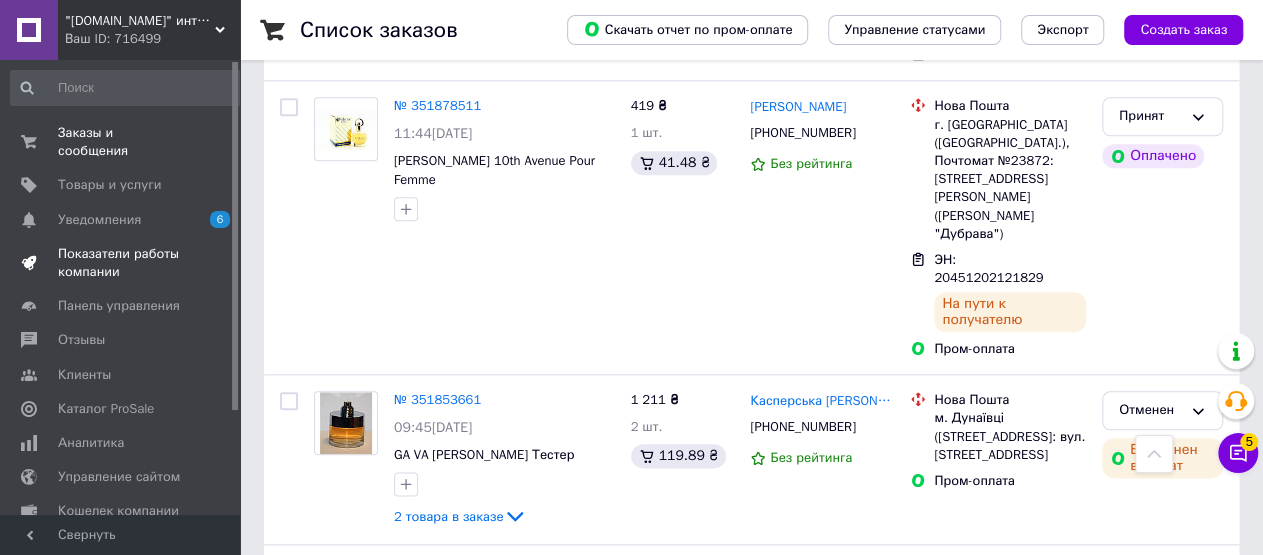 click on "Показатели работы компании" at bounding box center [121, 263] 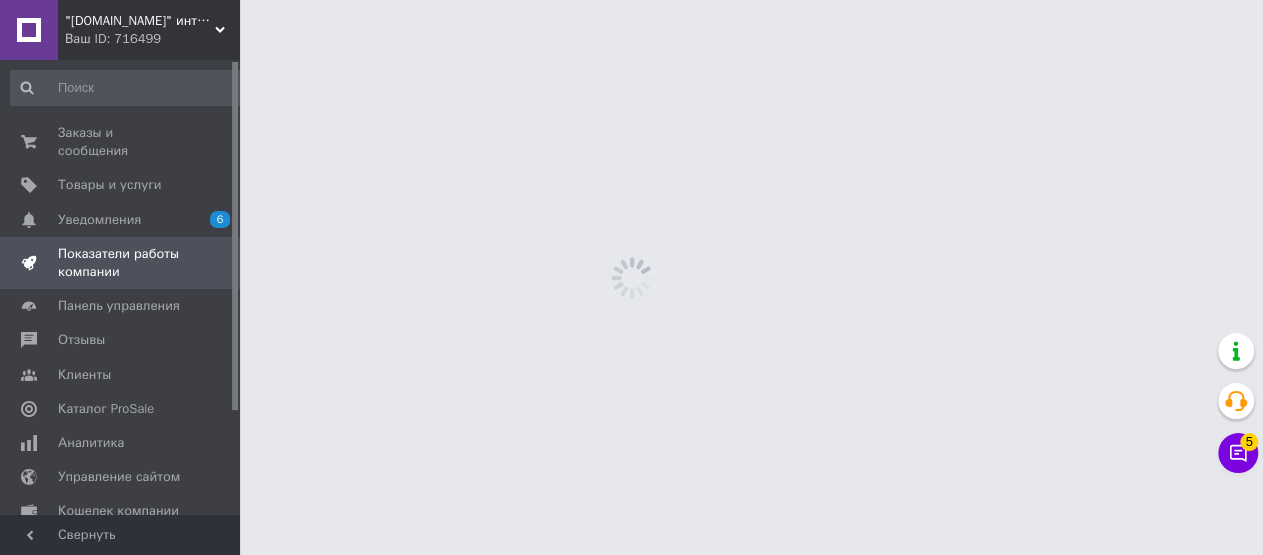 scroll, scrollTop: 0, scrollLeft: 0, axis: both 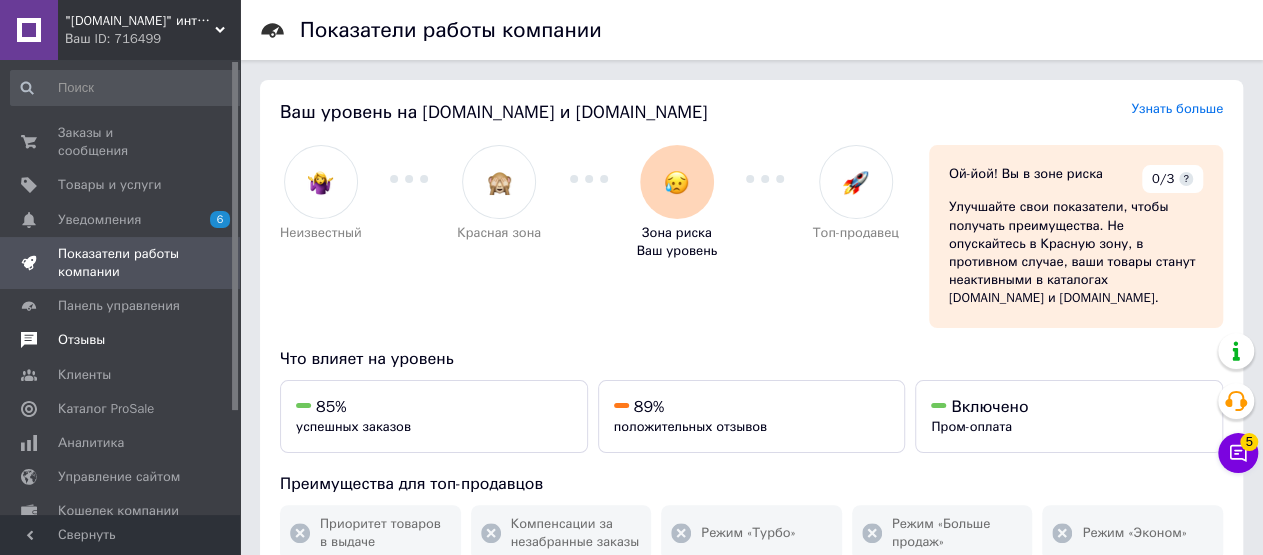 click on "Отзывы" at bounding box center [128, 340] 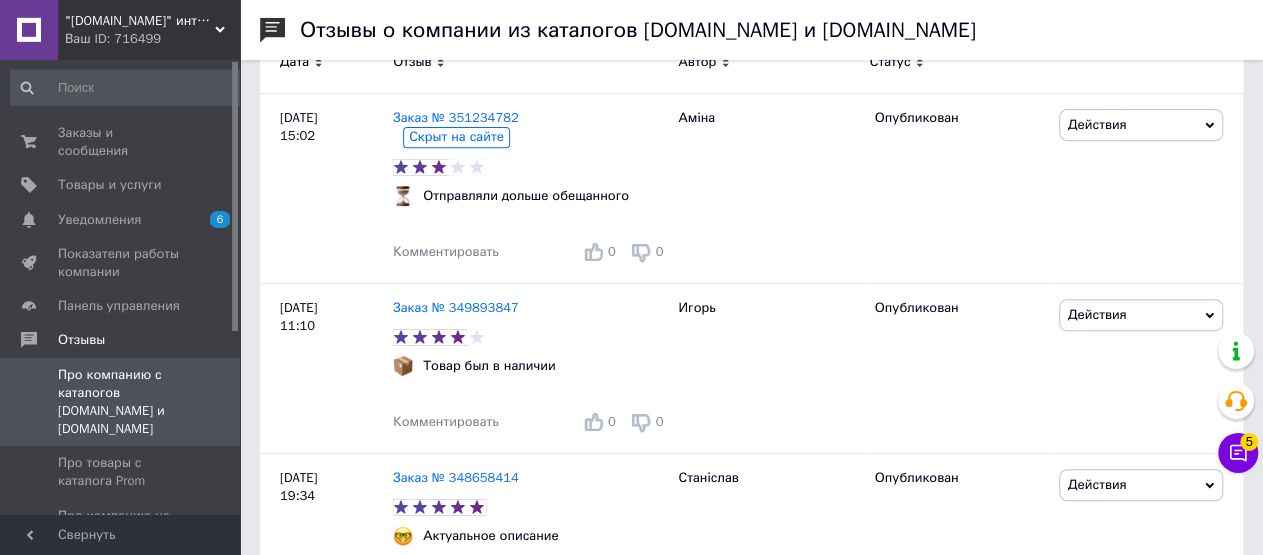 scroll, scrollTop: 360, scrollLeft: 0, axis: vertical 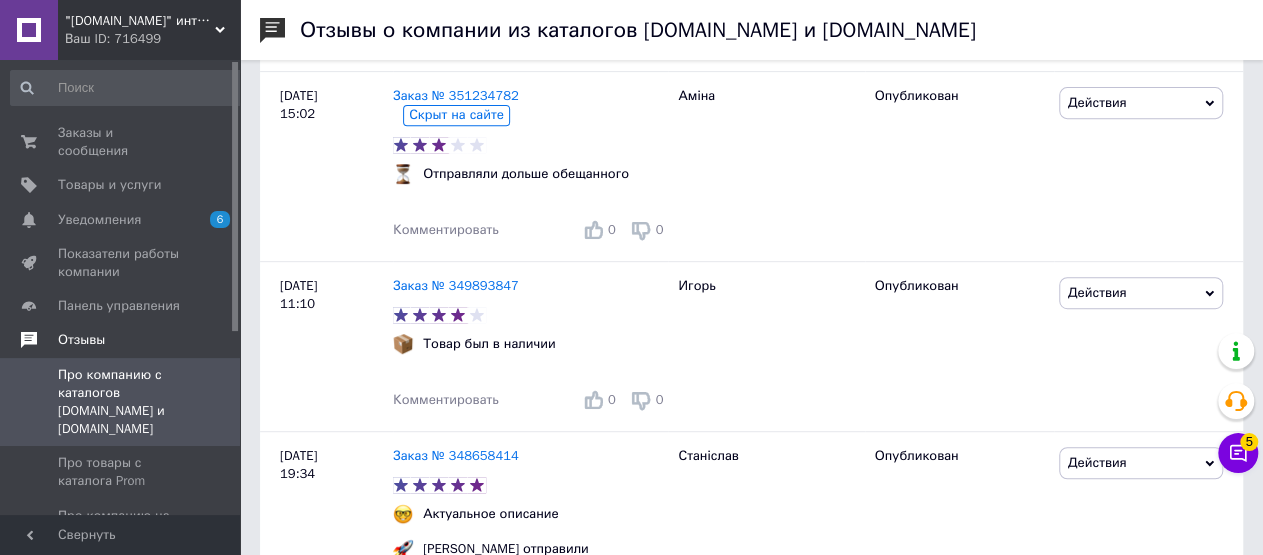 click on "Отзывы" at bounding box center [81, 340] 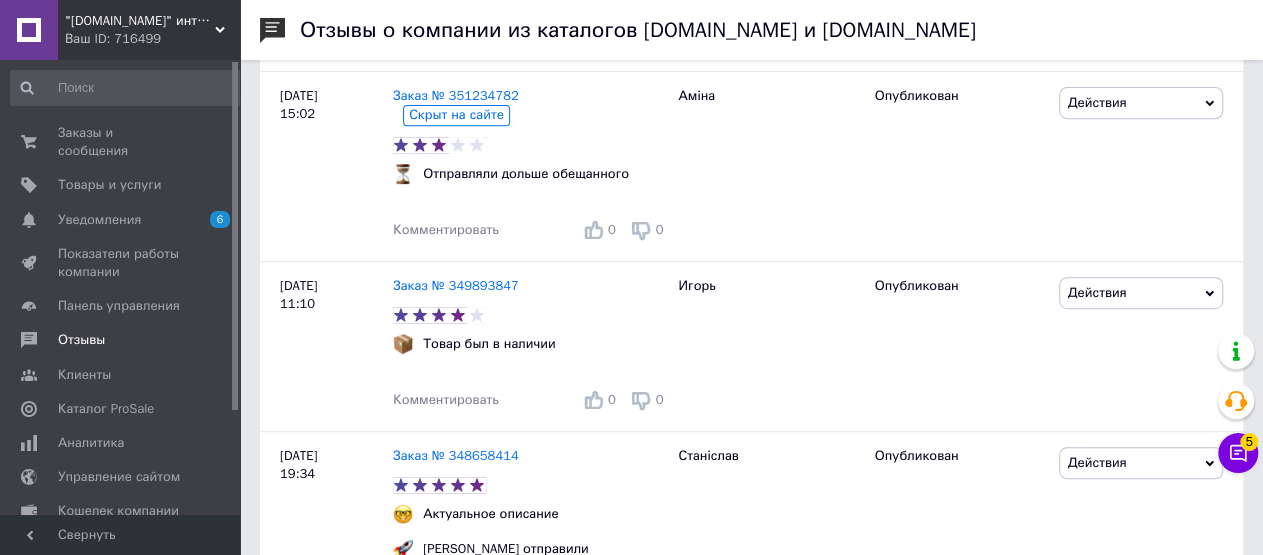 click on ""[DOMAIN_NAME]" интернет магазин" at bounding box center [140, 21] 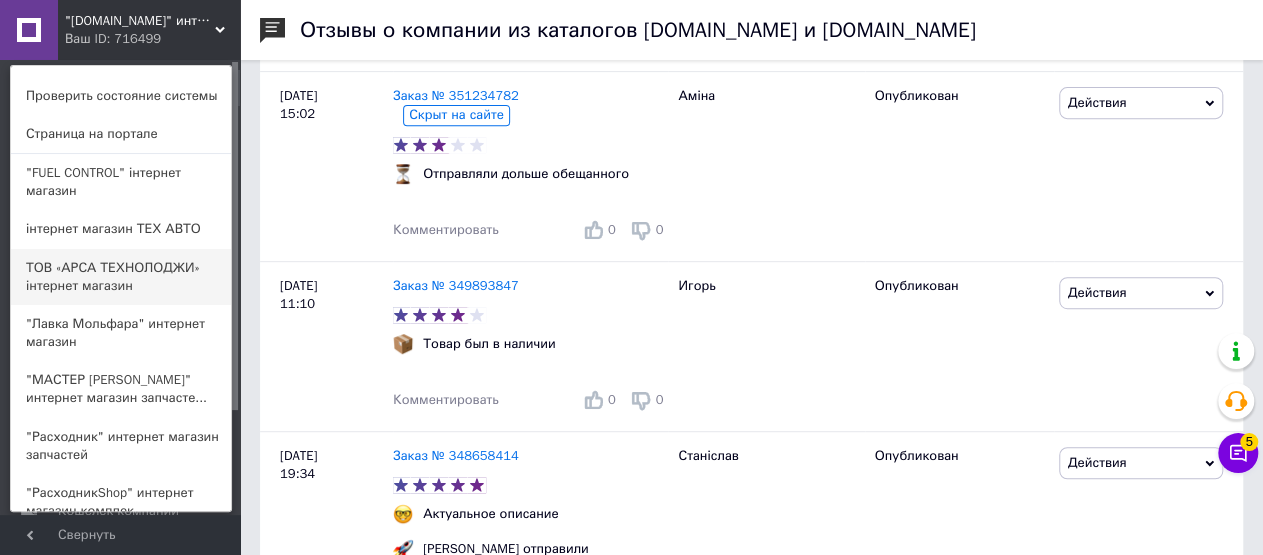 scroll, scrollTop: 312, scrollLeft: 0, axis: vertical 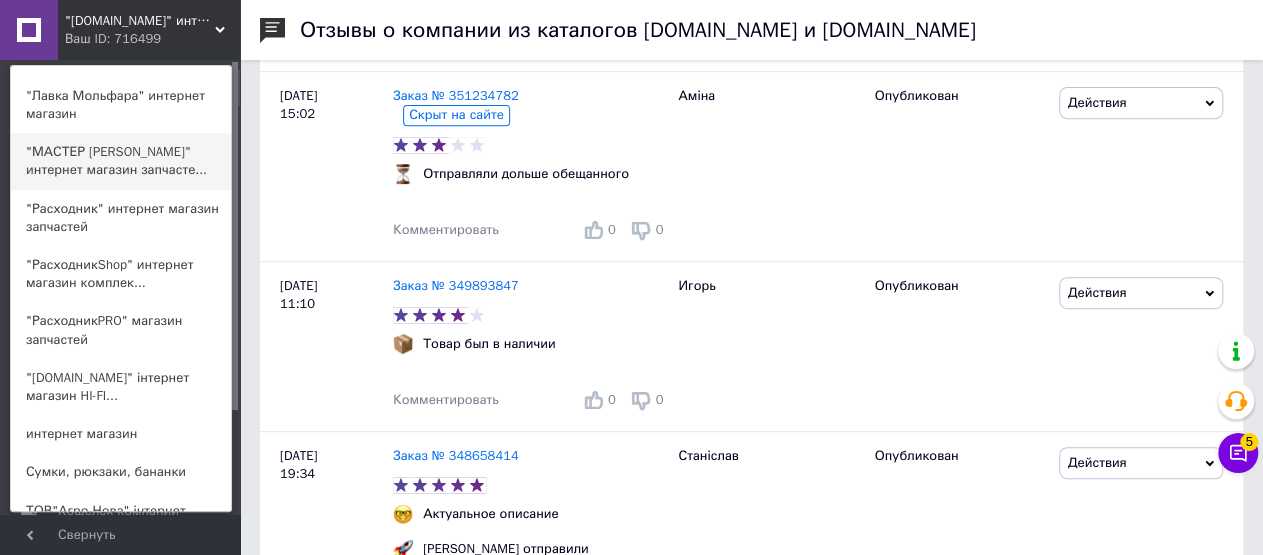 click on ""МАСТЕР [PERSON_NAME]" интернет магазин запчасте..." at bounding box center (121, 161) 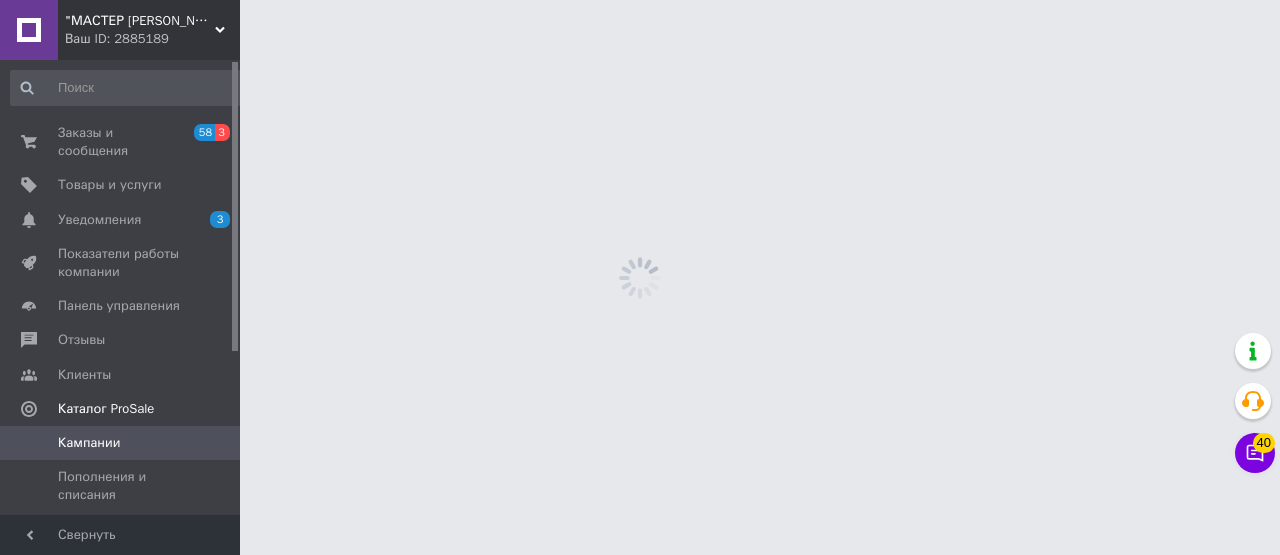 scroll, scrollTop: 0, scrollLeft: 0, axis: both 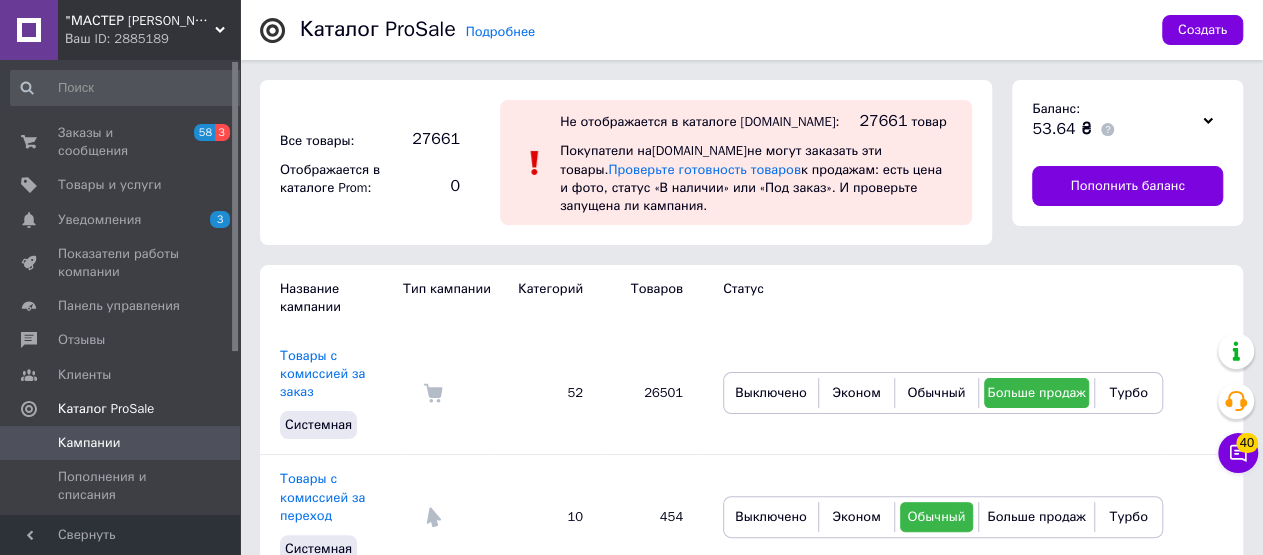 click on "Каталог ProSale" at bounding box center [106, 409] 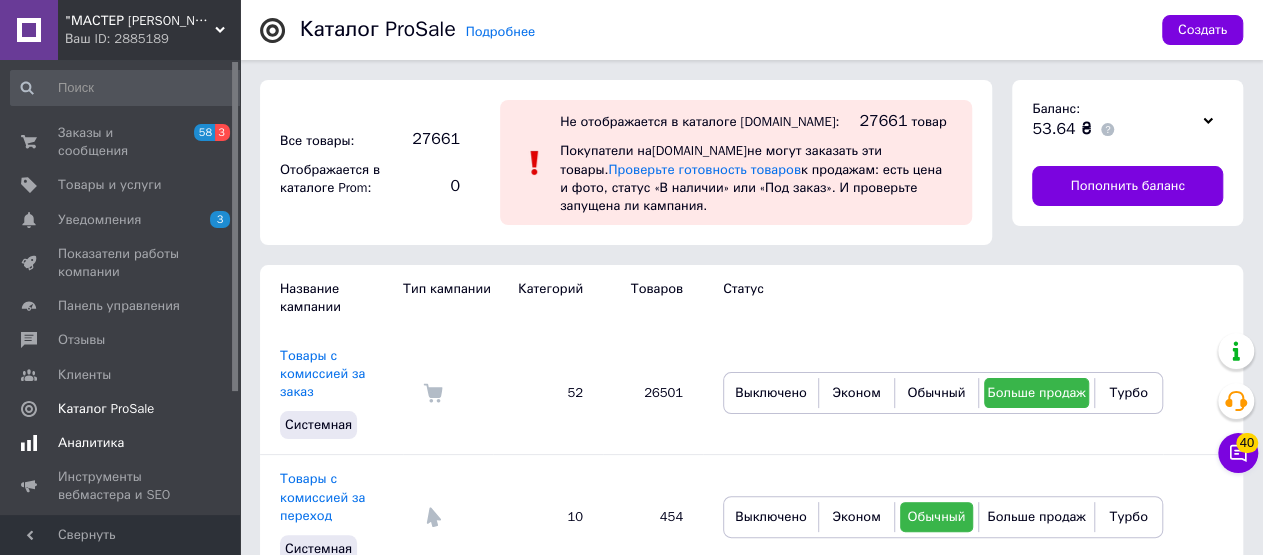 click on "Аналитика" at bounding box center (91, 443) 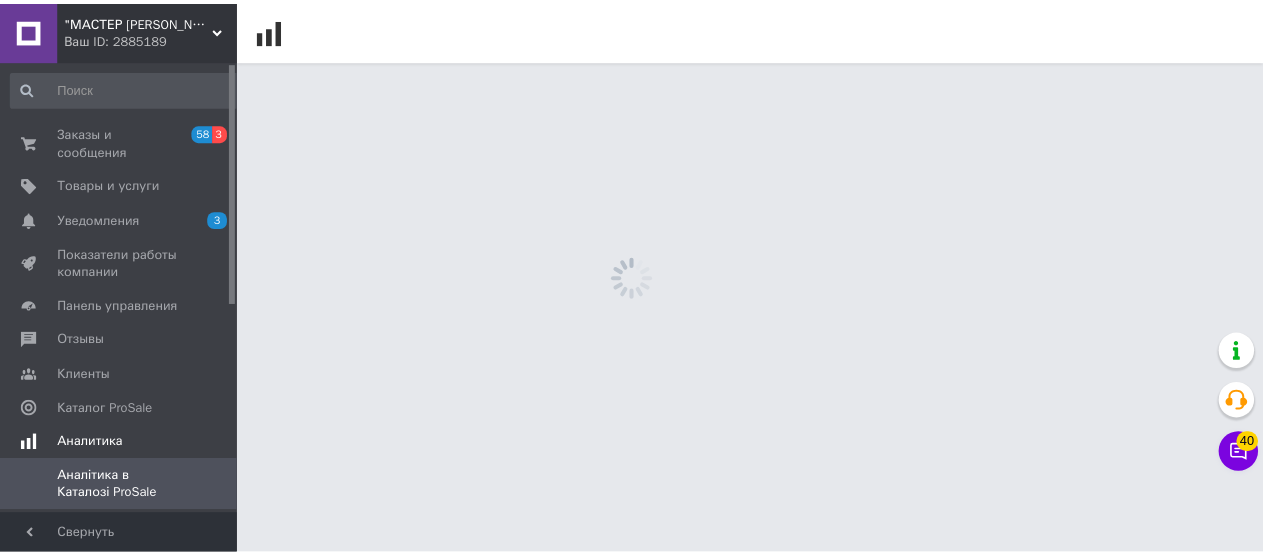 scroll, scrollTop: 104, scrollLeft: 0, axis: vertical 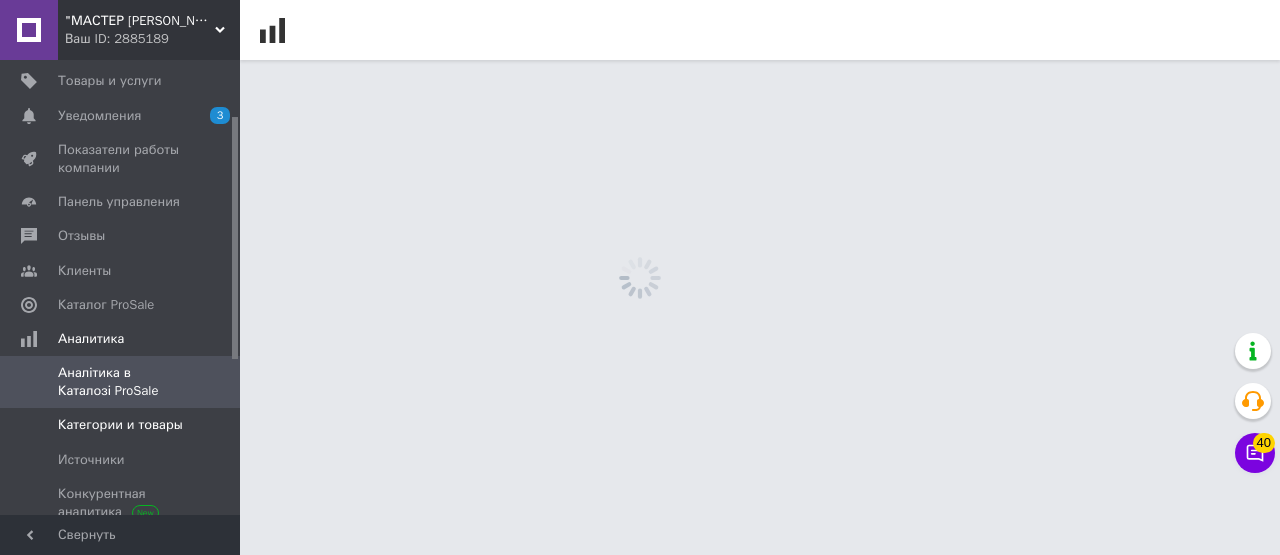 click on "Категории и товары" at bounding box center (120, 425) 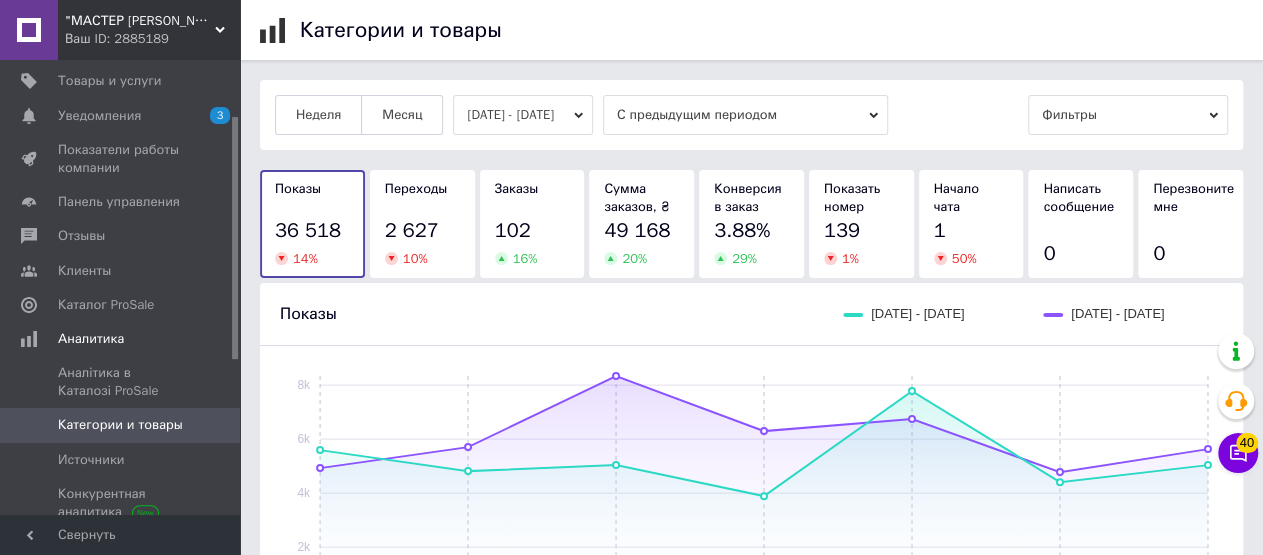 click on "[DATE] - [DATE]" at bounding box center [523, 115] 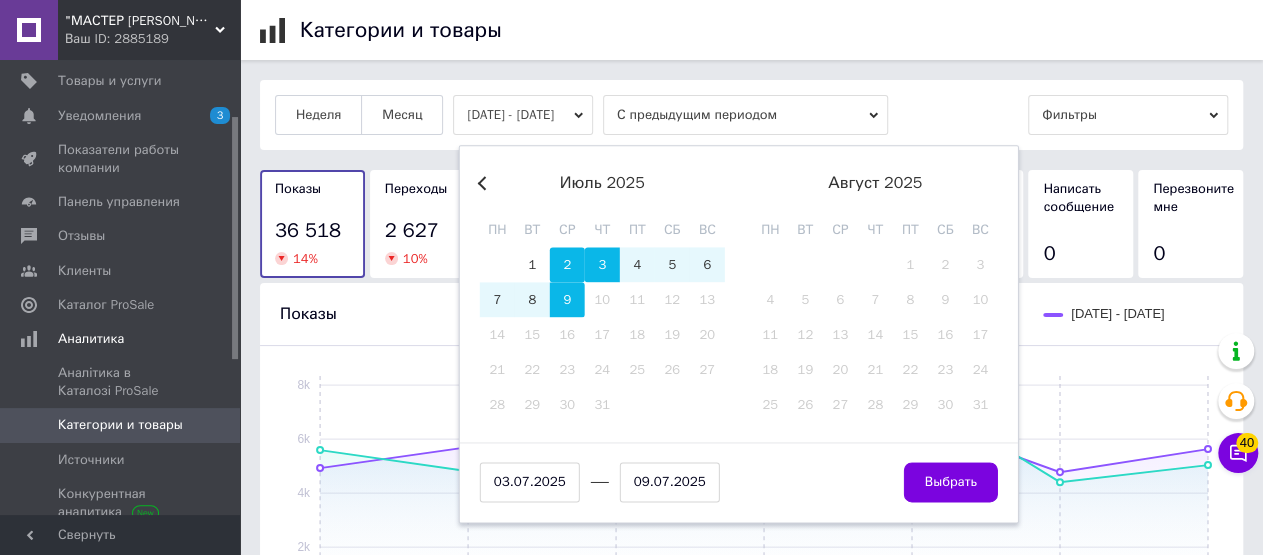 click on "2" at bounding box center (567, 264) 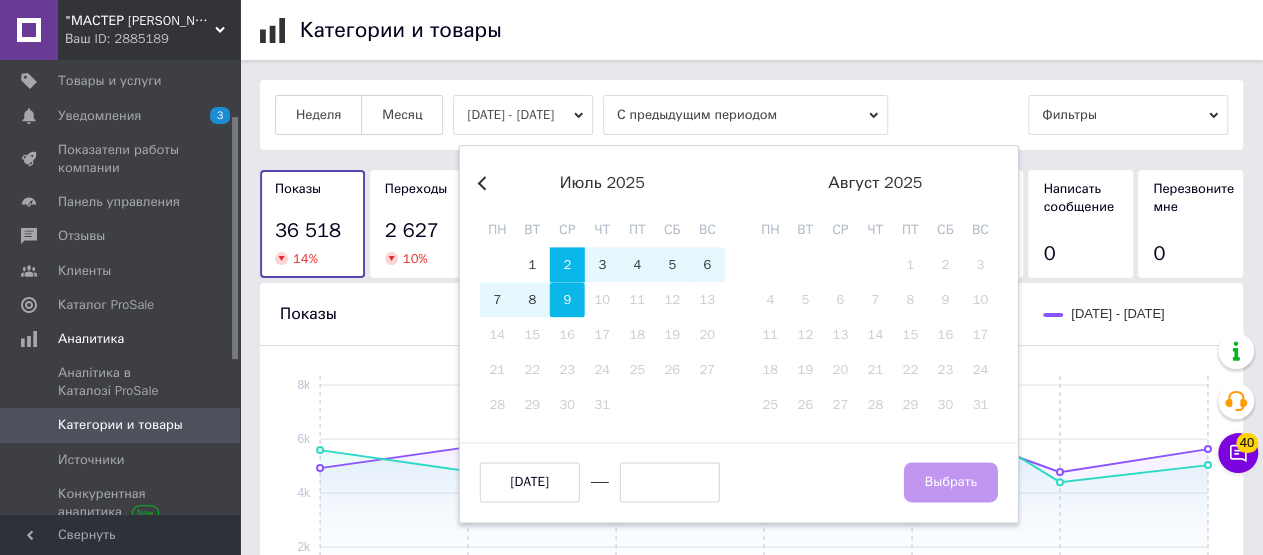 click on "9" at bounding box center (567, 299) 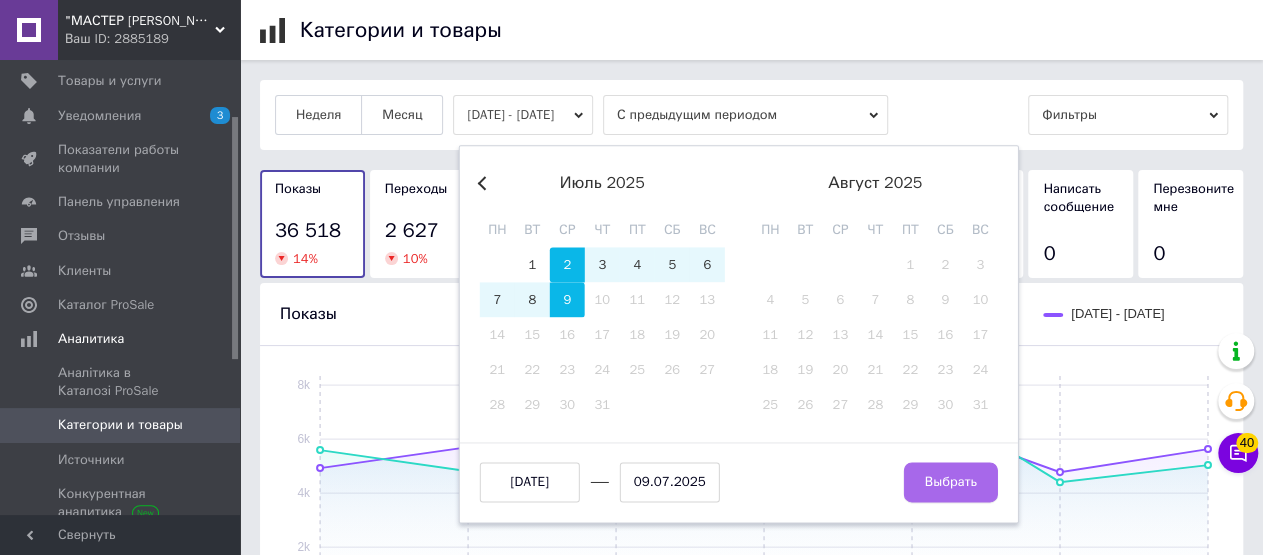click on "Выбрать" at bounding box center (951, 482) 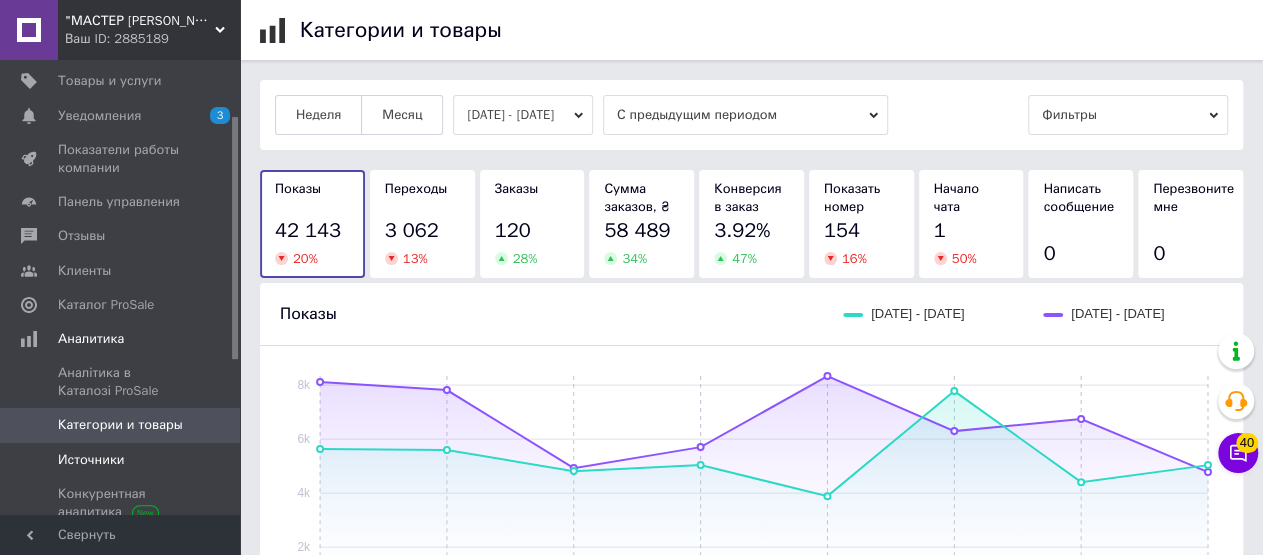 click on "Источники" at bounding box center [91, 460] 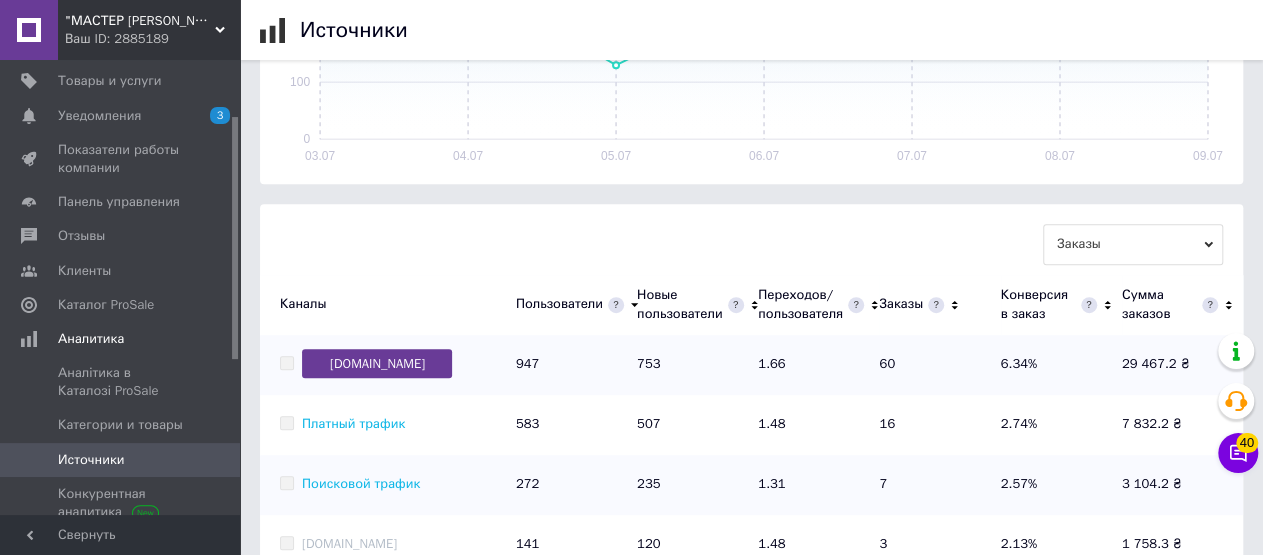 scroll, scrollTop: 0, scrollLeft: 0, axis: both 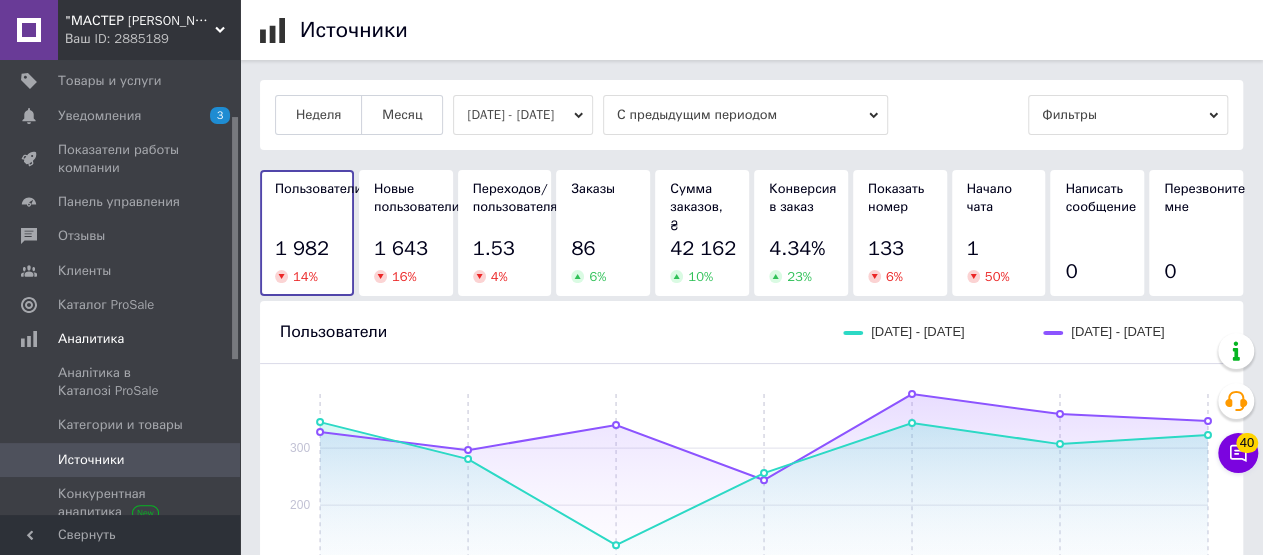 click on ""МАСТЕР ТАРАС" интернет магазин запчастей и комплеткующих" at bounding box center (140, 21) 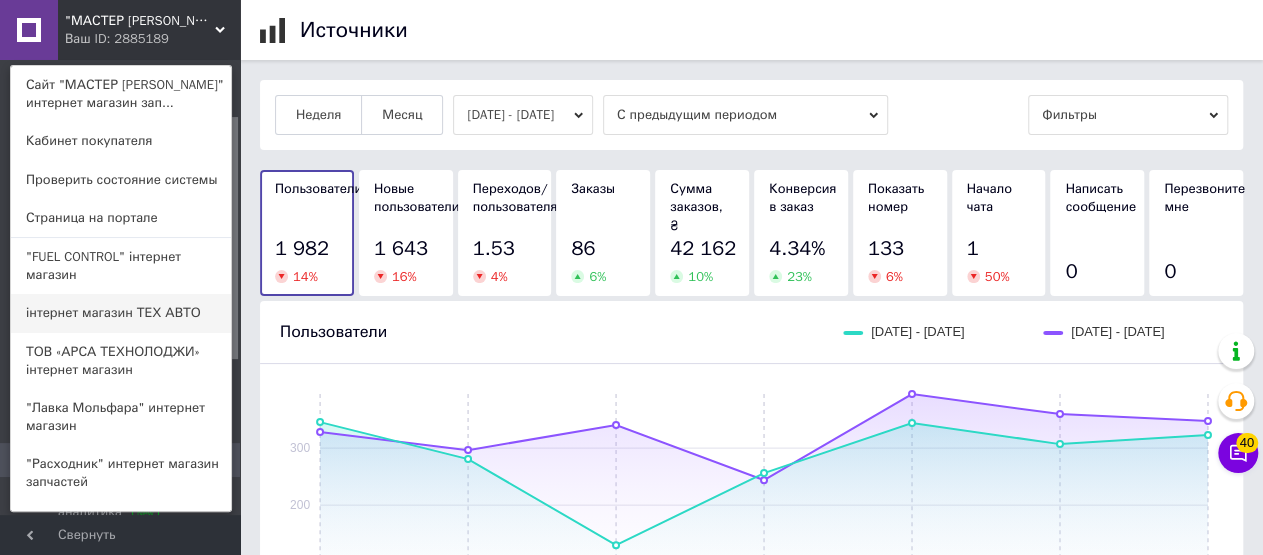 scroll, scrollTop: 104, scrollLeft: 0, axis: vertical 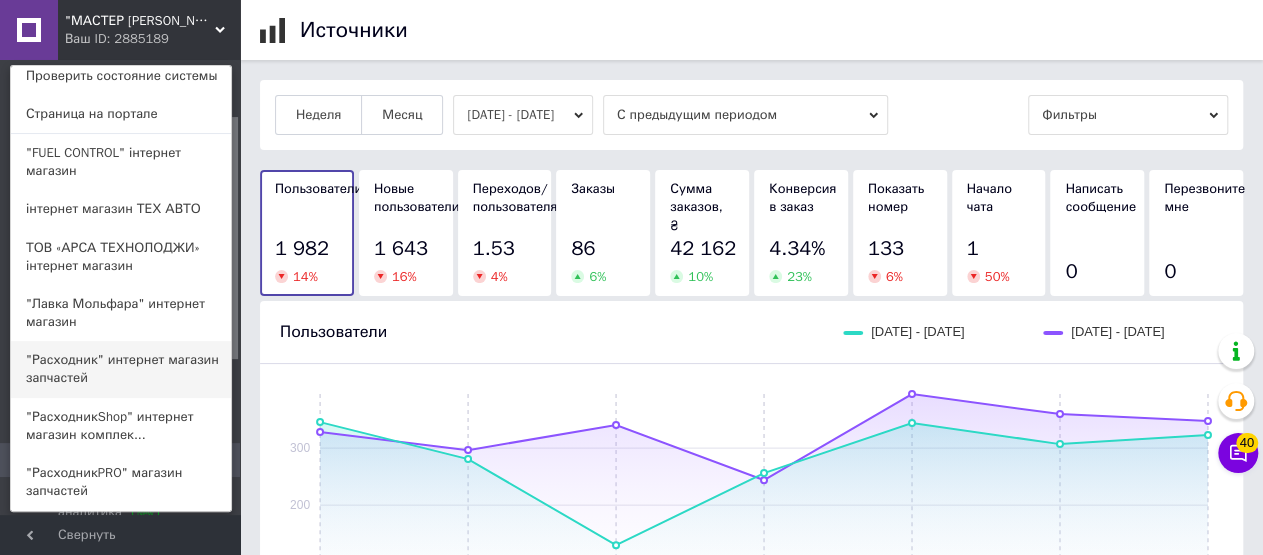 click on ""Расходник" интернет магазин запчастей" at bounding box center (121, 369) 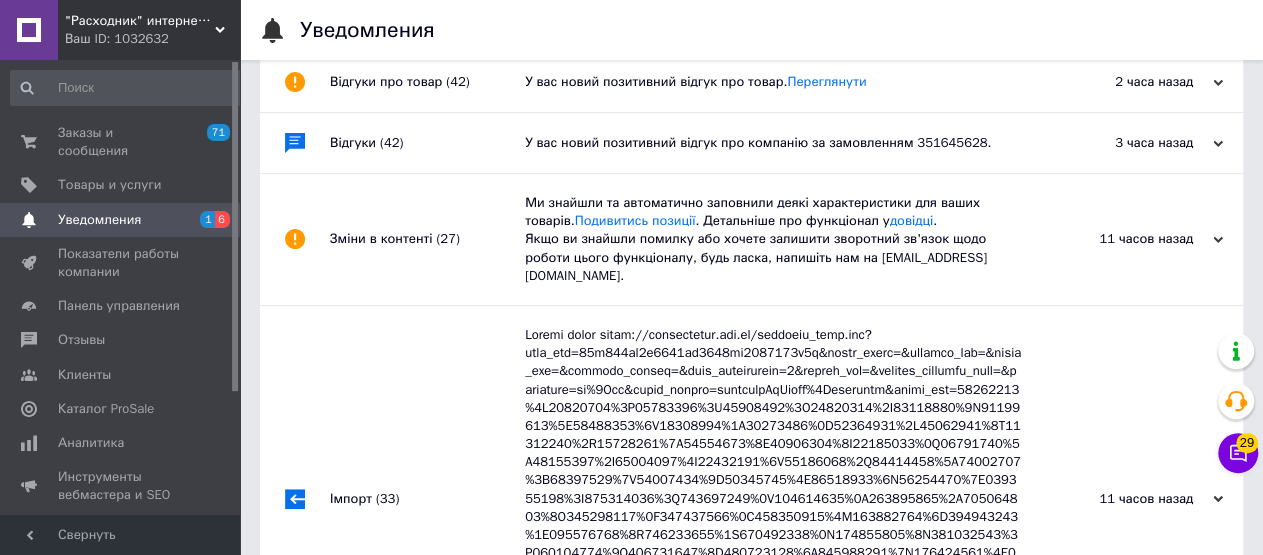 scroll, scrollTop: 361, scrollLeft: 0, axis: vertical 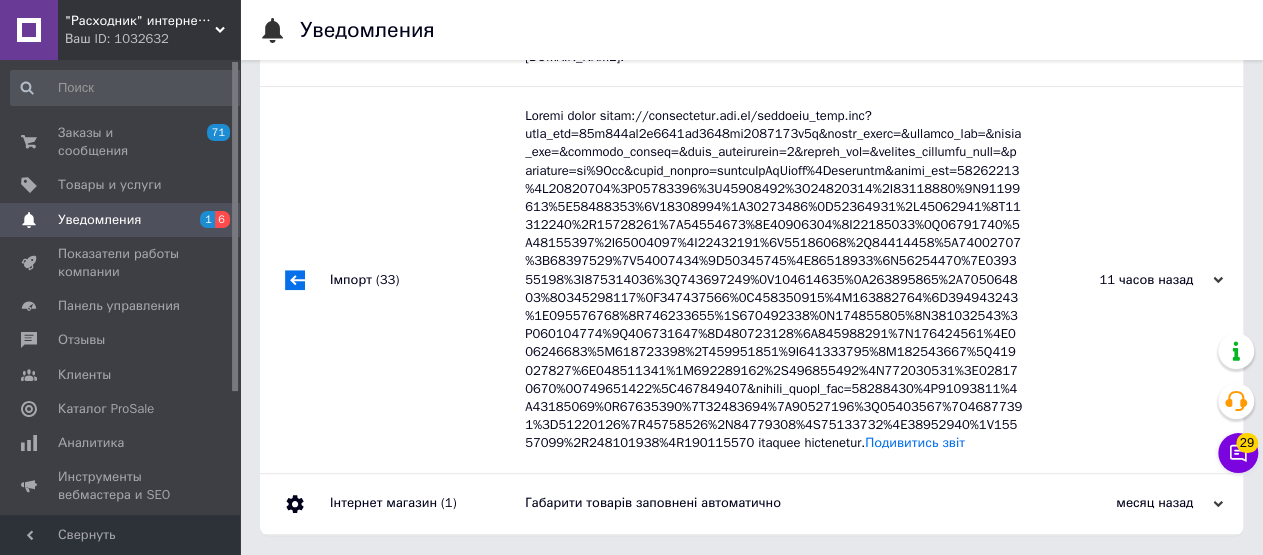 click on "Габарити товарів заповнені автоматично" at bounding box center [774, 503] 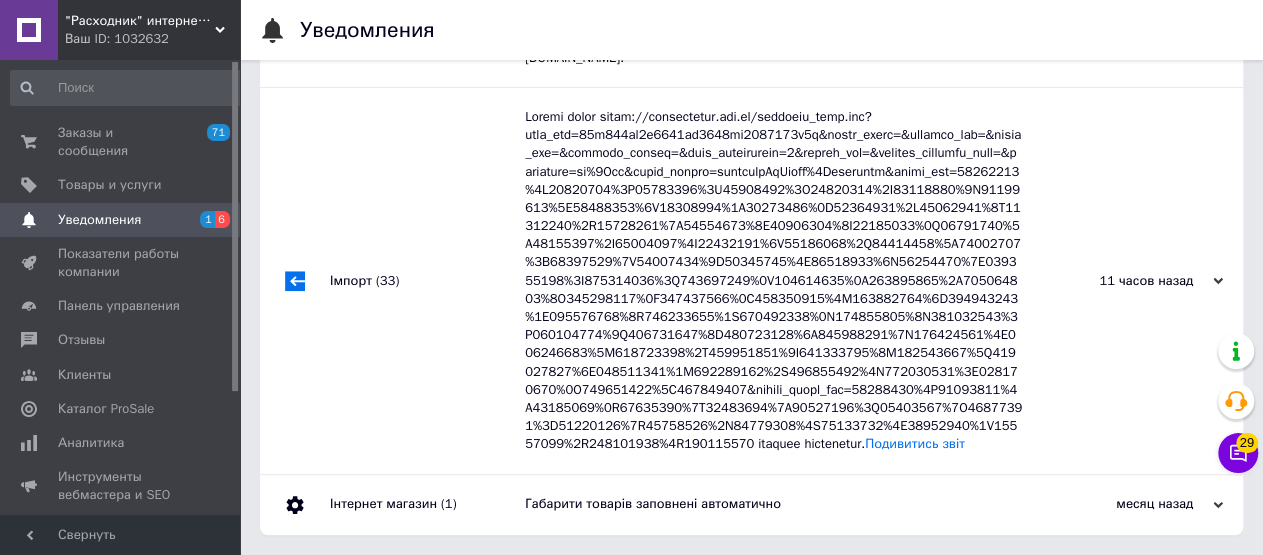 click on "Подивитись звіт" at bounding box center [774, 281] 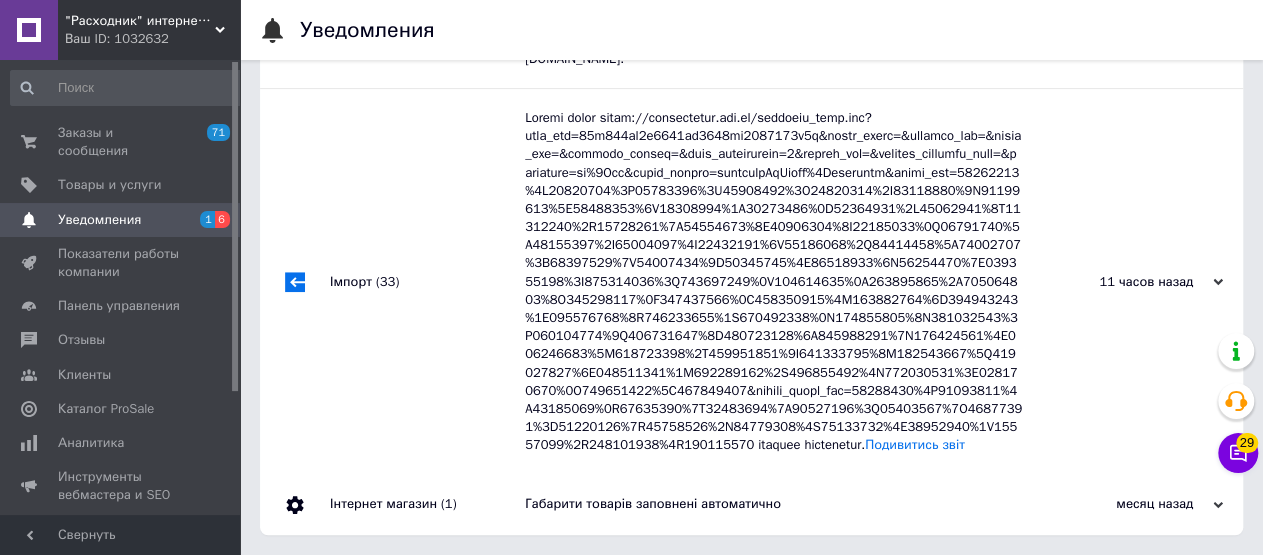 scroll, scrollTop: 0, scrollLeft: 0, axis: both 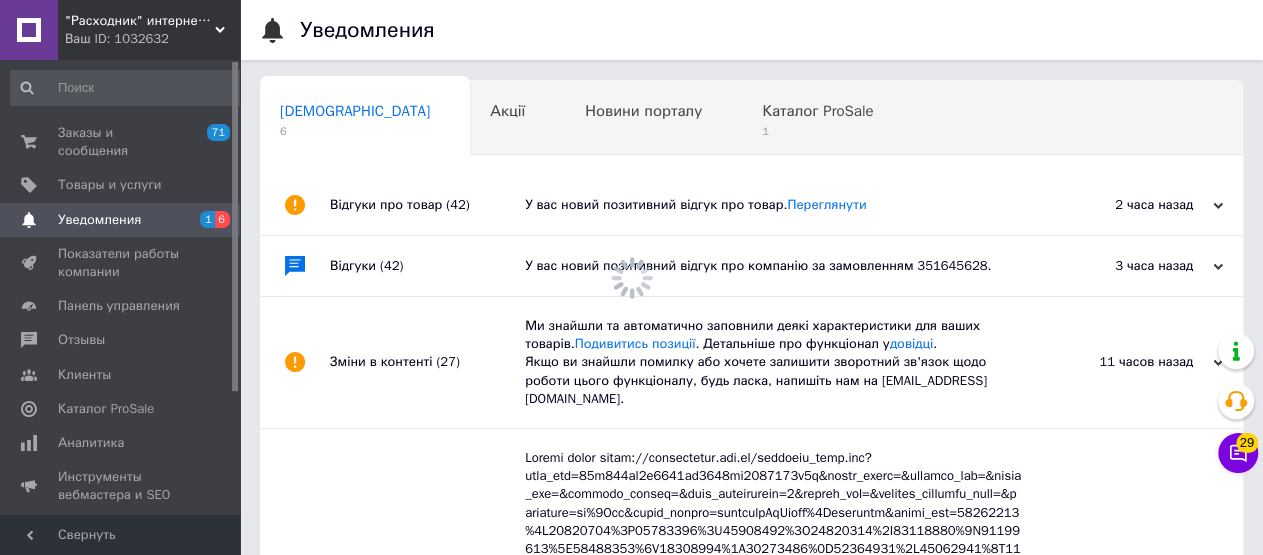 click on "Ми знайшли та автоматично заповнили деякі характеристики для ваших товарів.  Подивитись позиції . Детальніше про функціонал у  довідці . Якщо ви знайшли помилку або хочете залишити зворотний зв'язок щодо роботи цього функціоналу, будь ласка, напишіть нам на [EMAIL_ADDRESS][DOMAIN_NAME]." at bounding box center (774, 362) 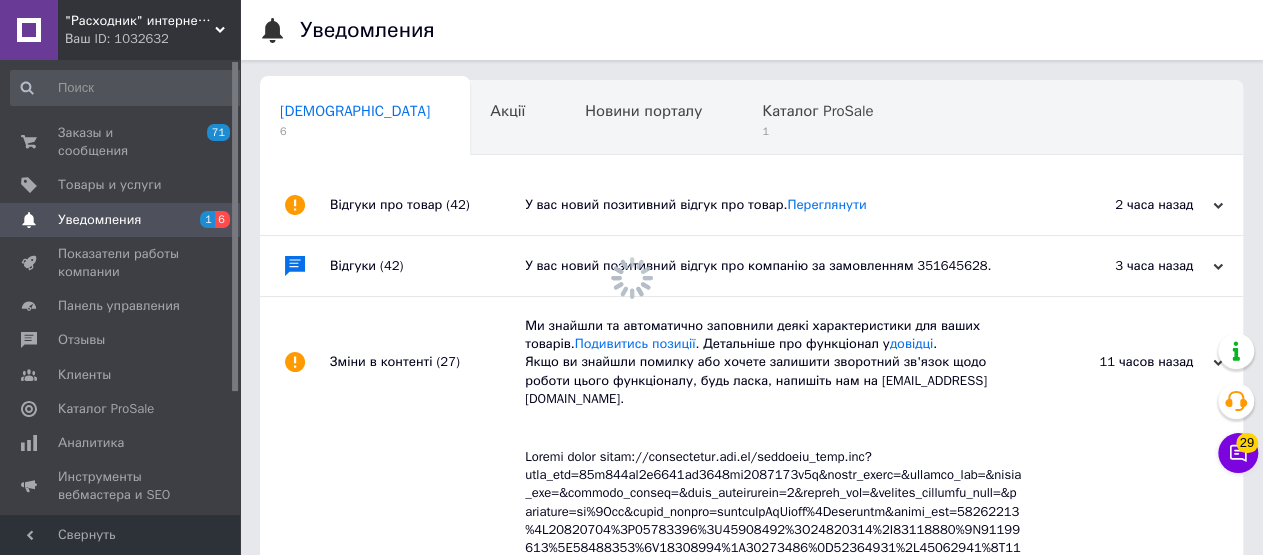click on "У вас новий позитивний відгук про компанію за замовленням 351645628." at bounding box center [774, 266] 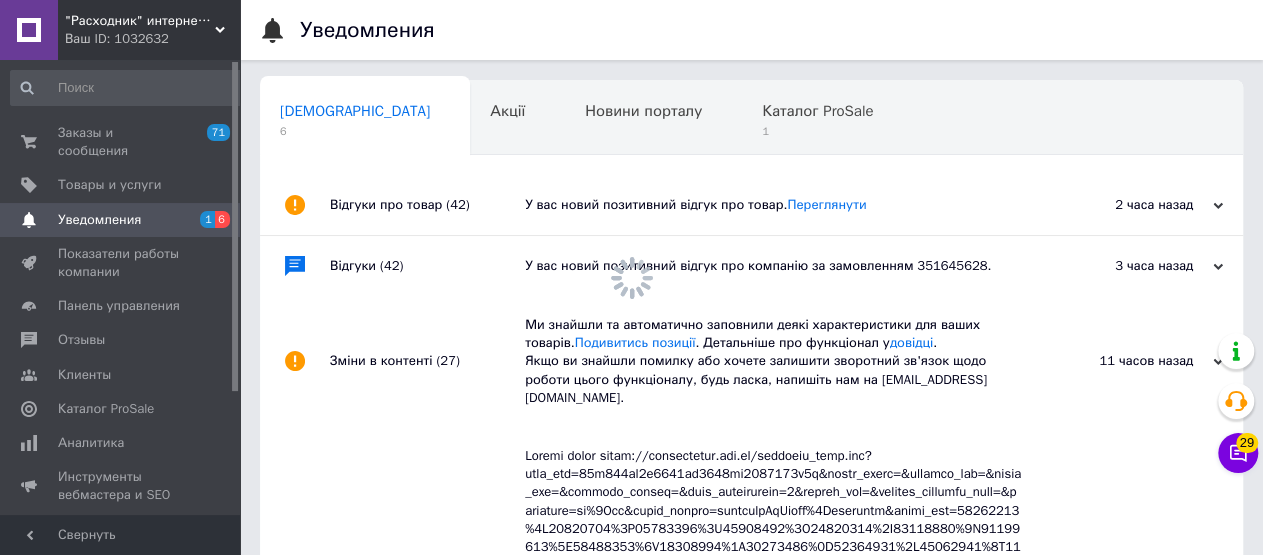 click on "У вас новий позитивний відгук про товар.  [GEOGRAPHIC_DATA]" at bounding box center (774, 205) 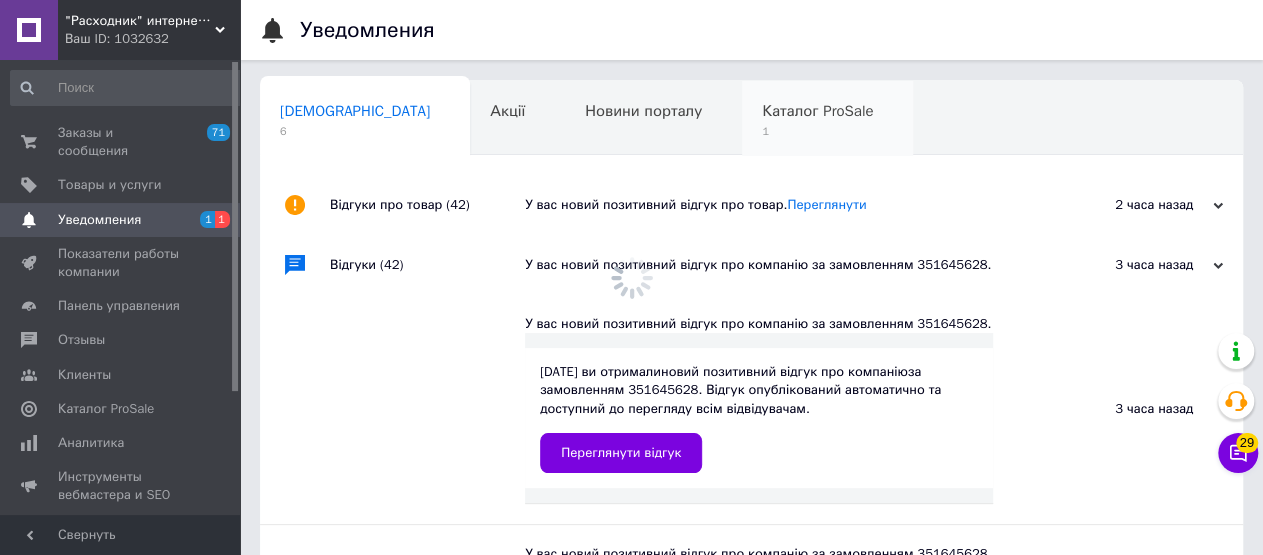 click on "Каталог ProSale" at bounding box center (817, 111) 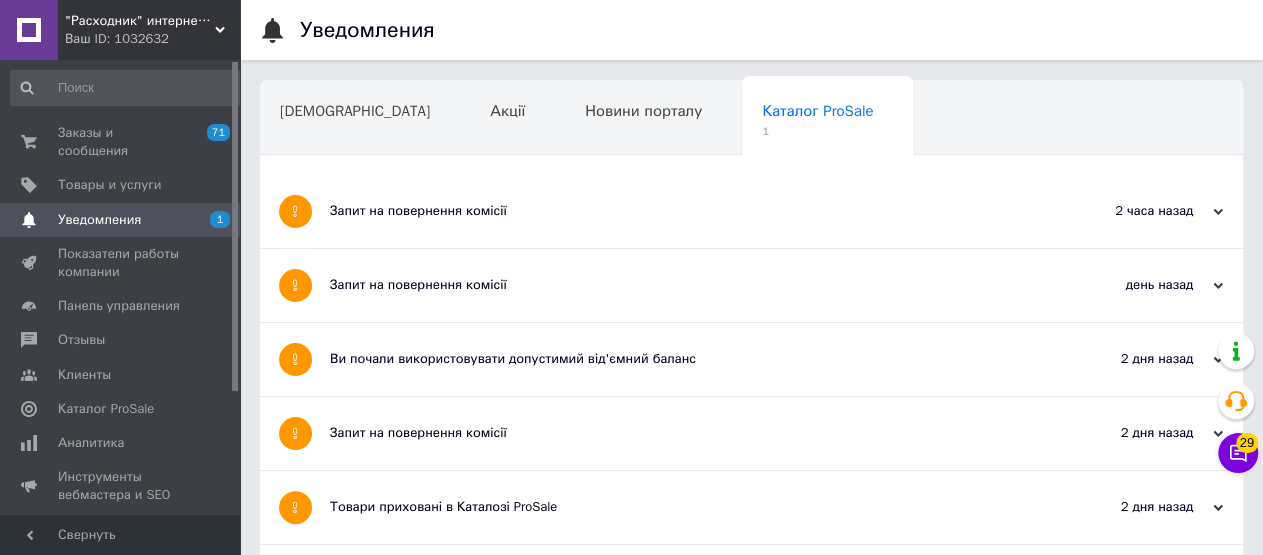 click on "Запит на повернення комісії" at bounding box center [676, 211] 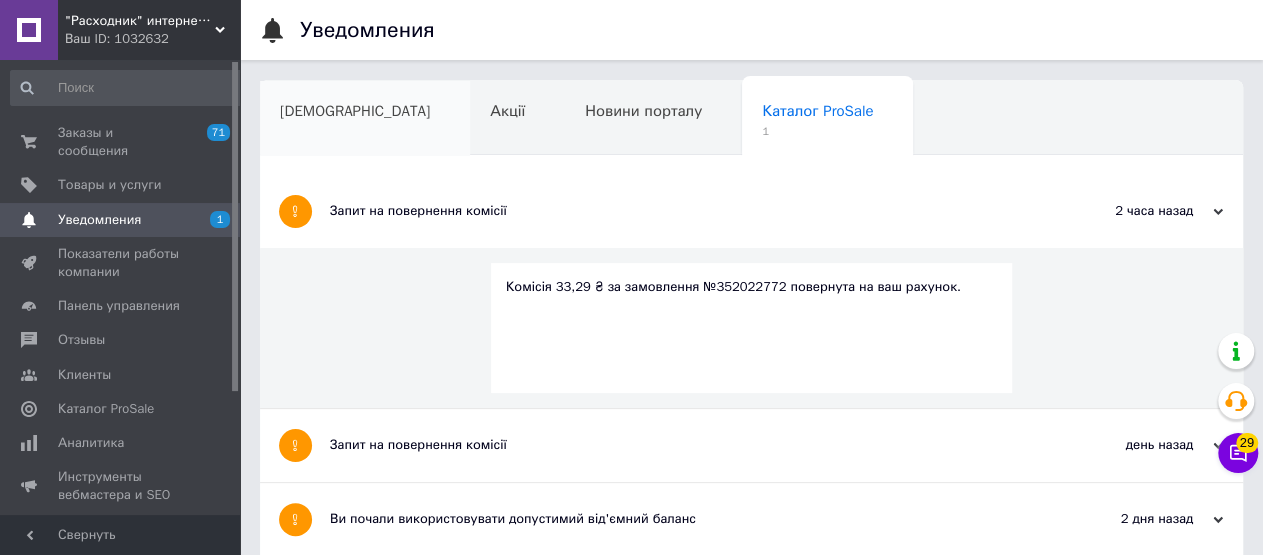 click on "[DEMOGRAPHIC_DATA]" at bounding box center (365, 119) 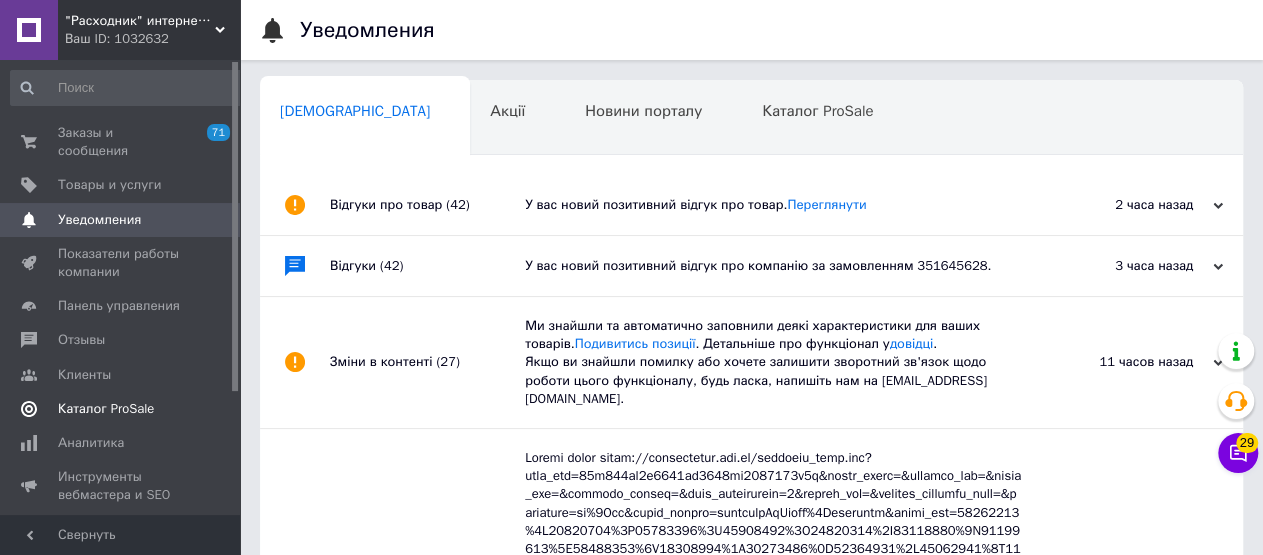 click on "Каталог ProSale" at bounding box center (106, 409) 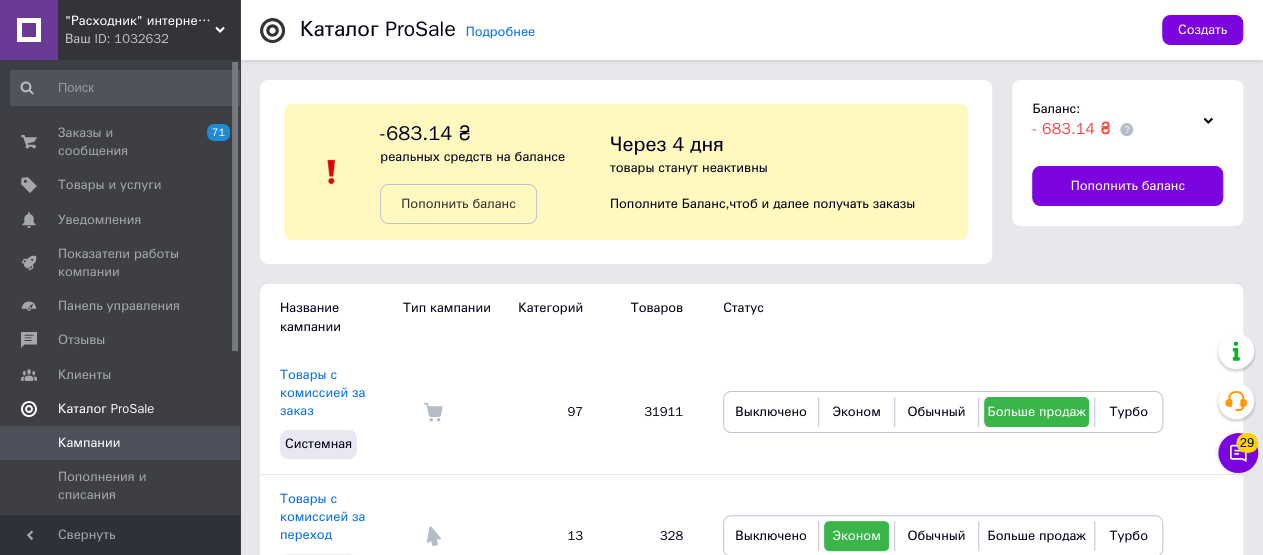 click on "Каталог ProSale" at bounding box center [106, 409] 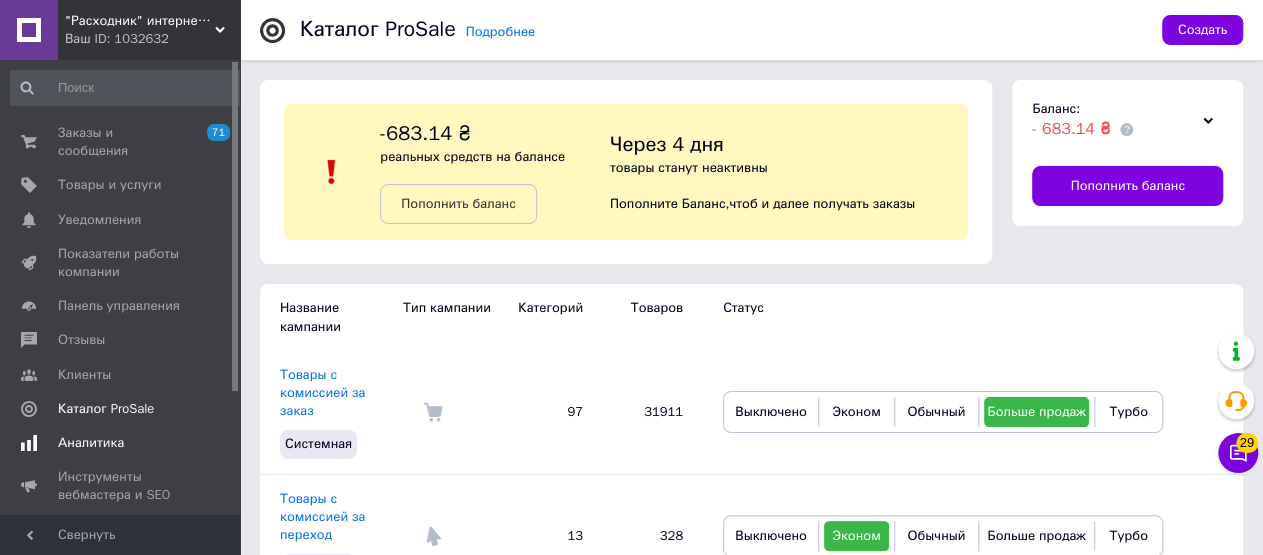 click on "Аналитика" at bounding box center [128, 443] 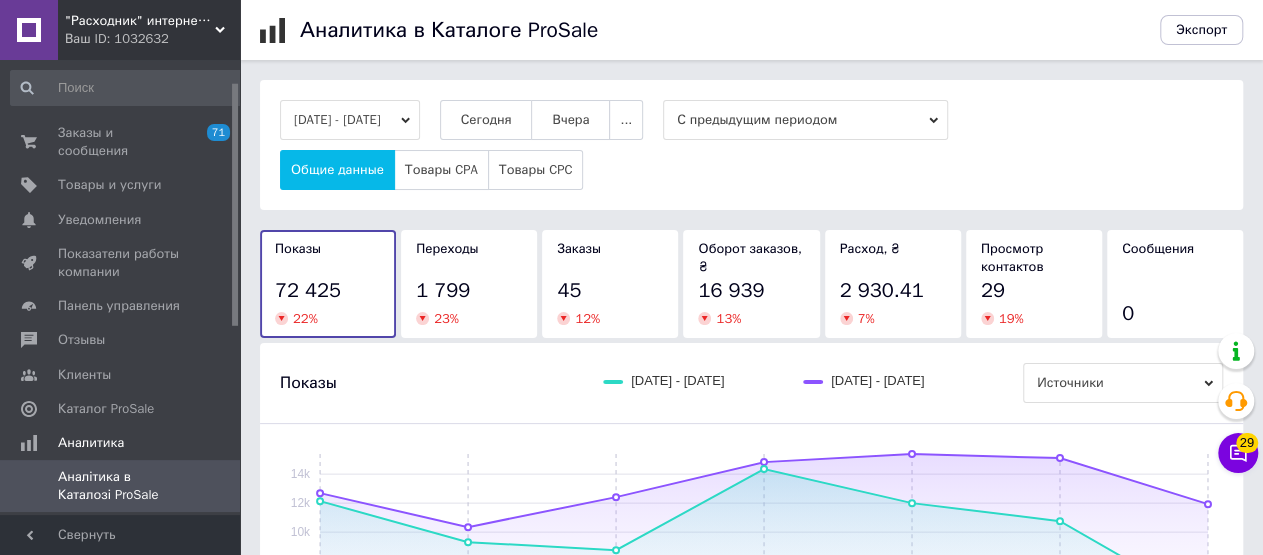 scroll, scrollTop: 104, scrollLeft: 0, axis: vertical 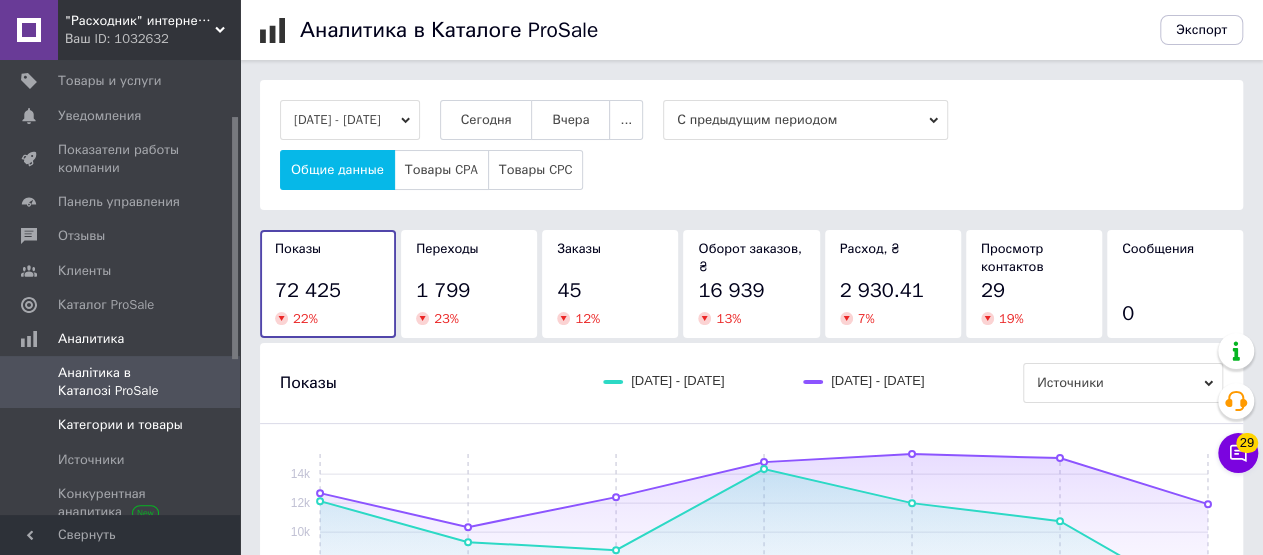 click on "Категории и товары" at bounding box center (120, 425) 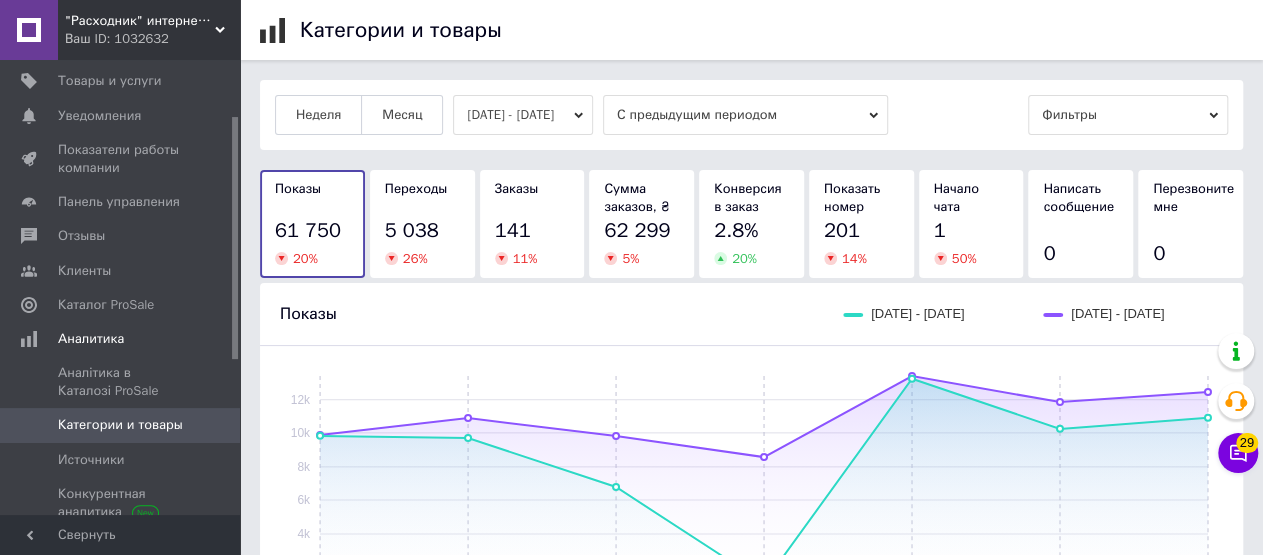 click on "[DATE] - [DATE]" at bounding box center [523, 115] 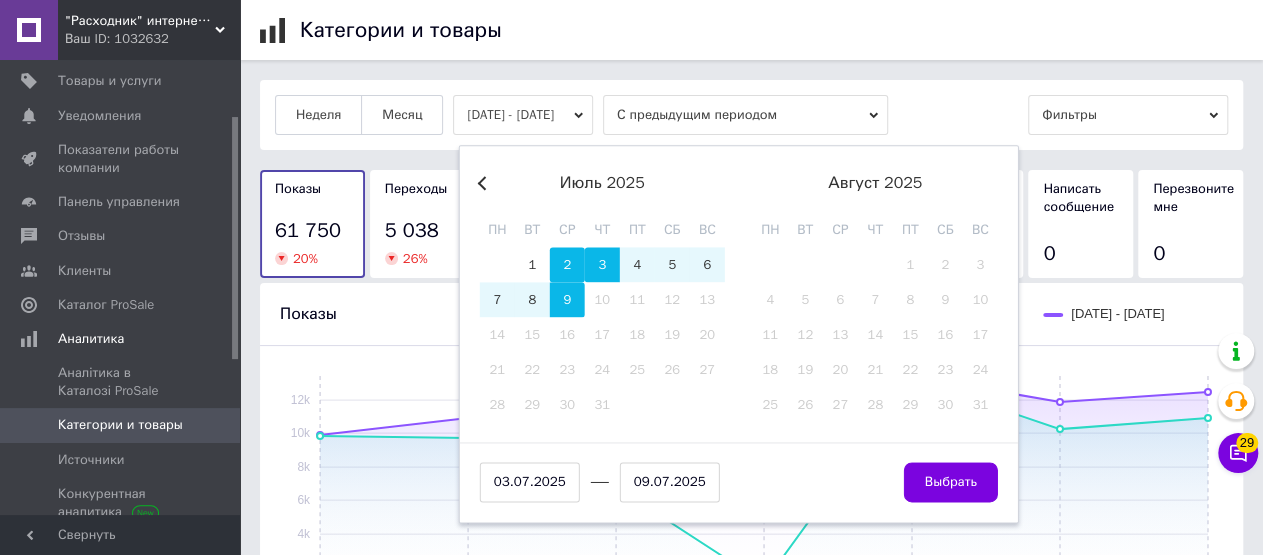 click on "2" at bounding box center (567, 264) 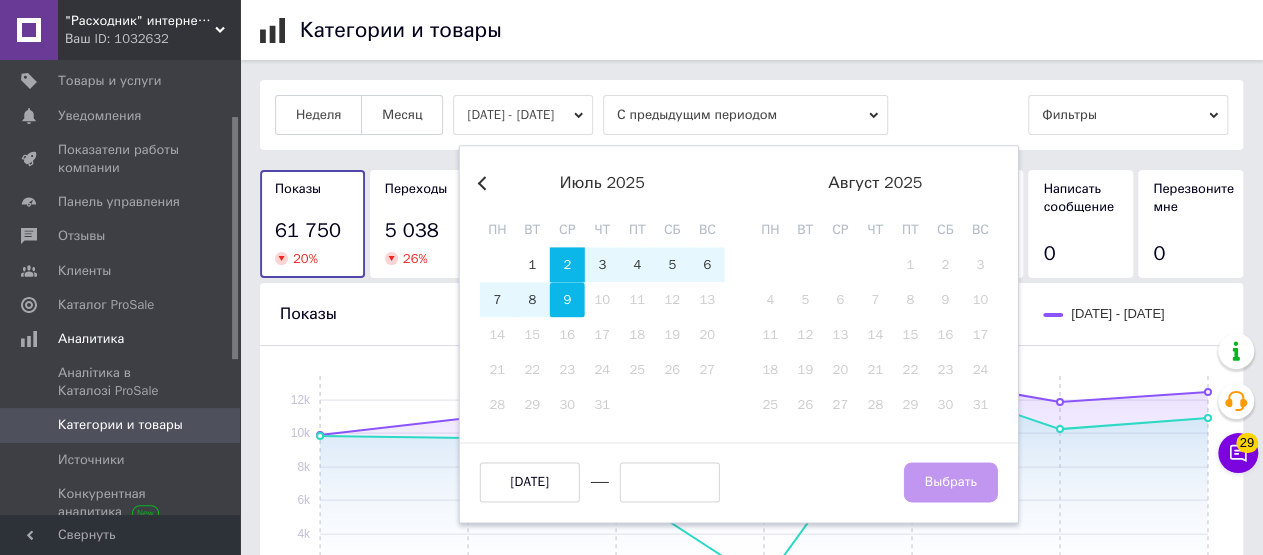 click on "9" at bounding box center (567, 299) 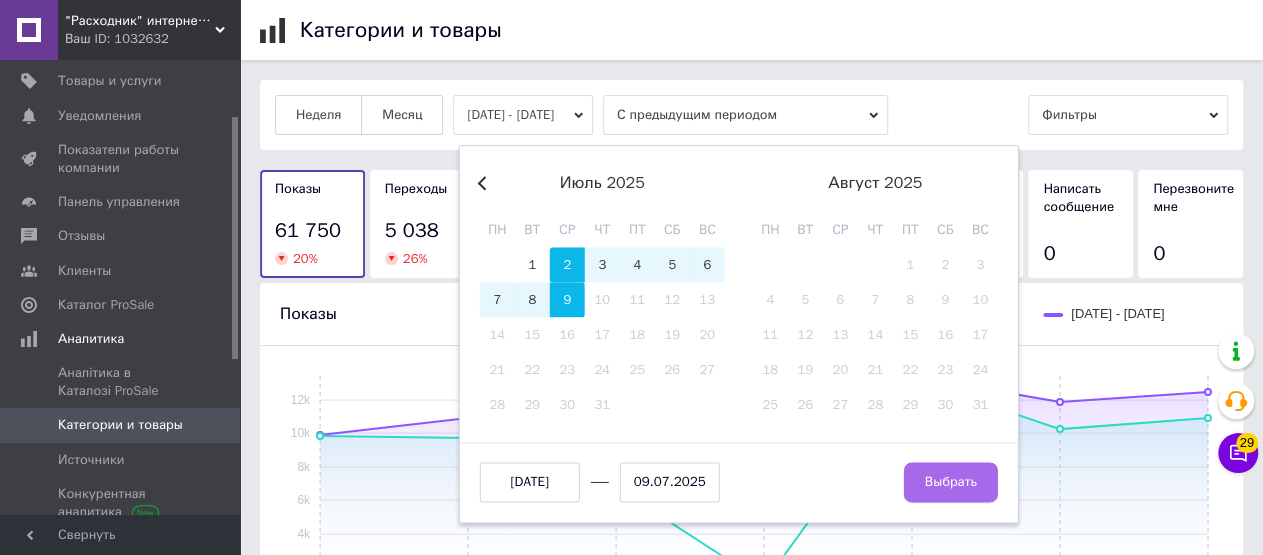 click on "Выбрать" at bounding box center [951, 482] 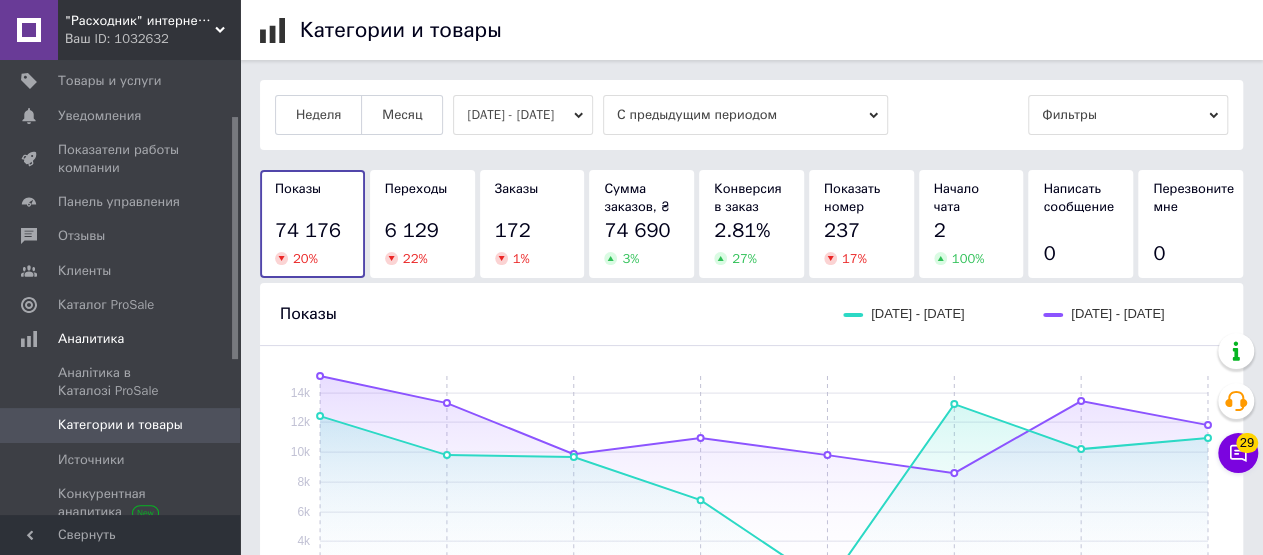 click on ""Расходник" интернет магазин запчастей" at bounding box center [140, 21] 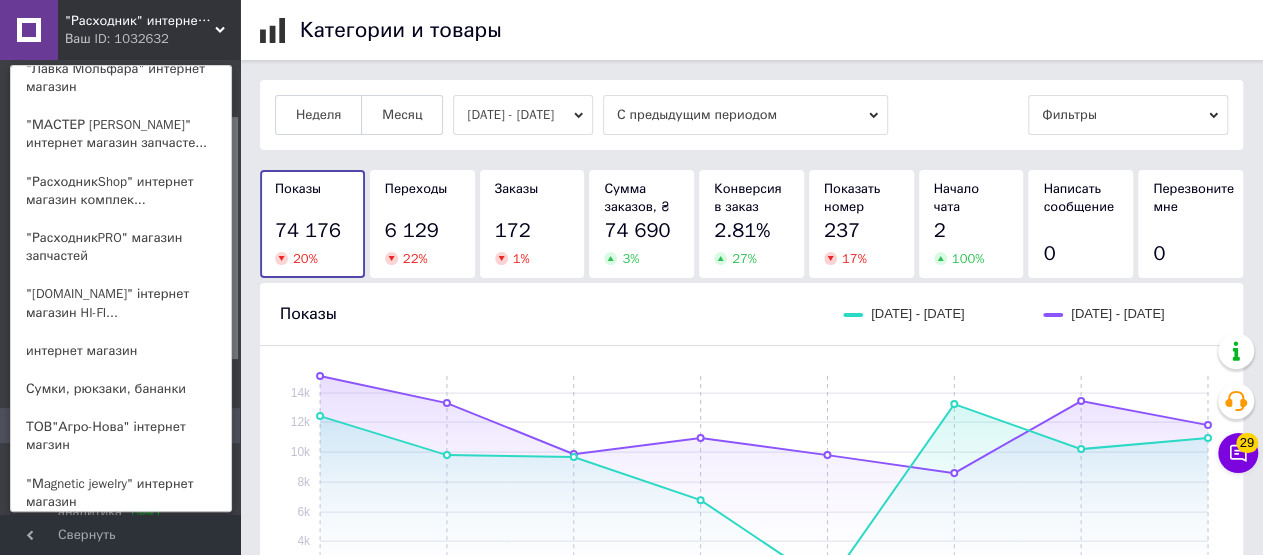 scroll, scrollTop: 312, scrollLeft: 0, axis: vertical 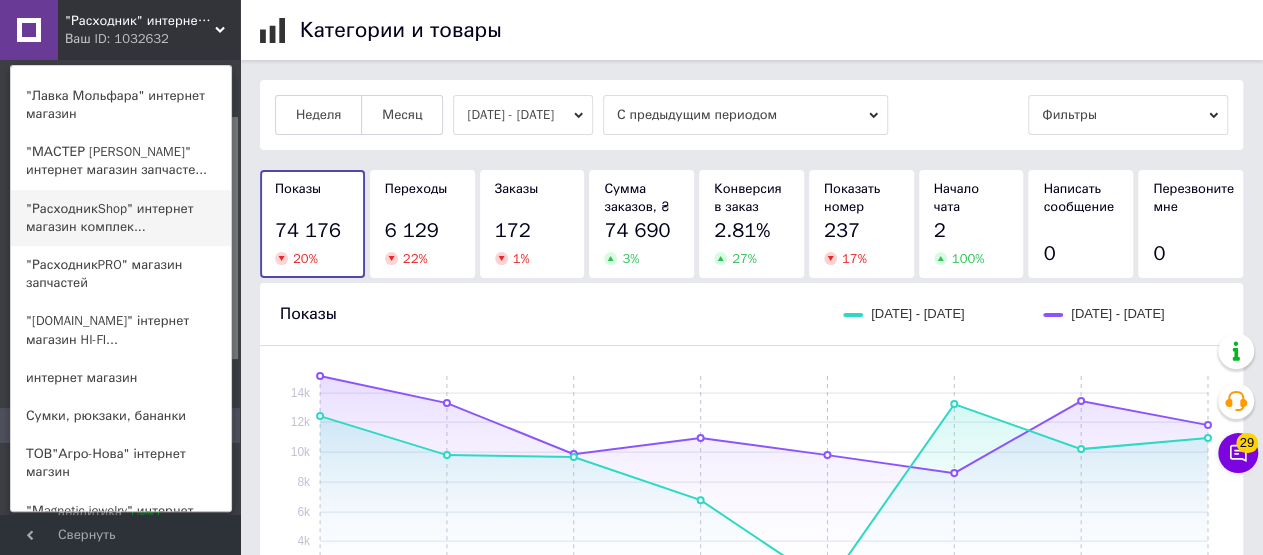 click on ""РасходникShop" интернет магазин комплек..." at bounding box center [121, 218] 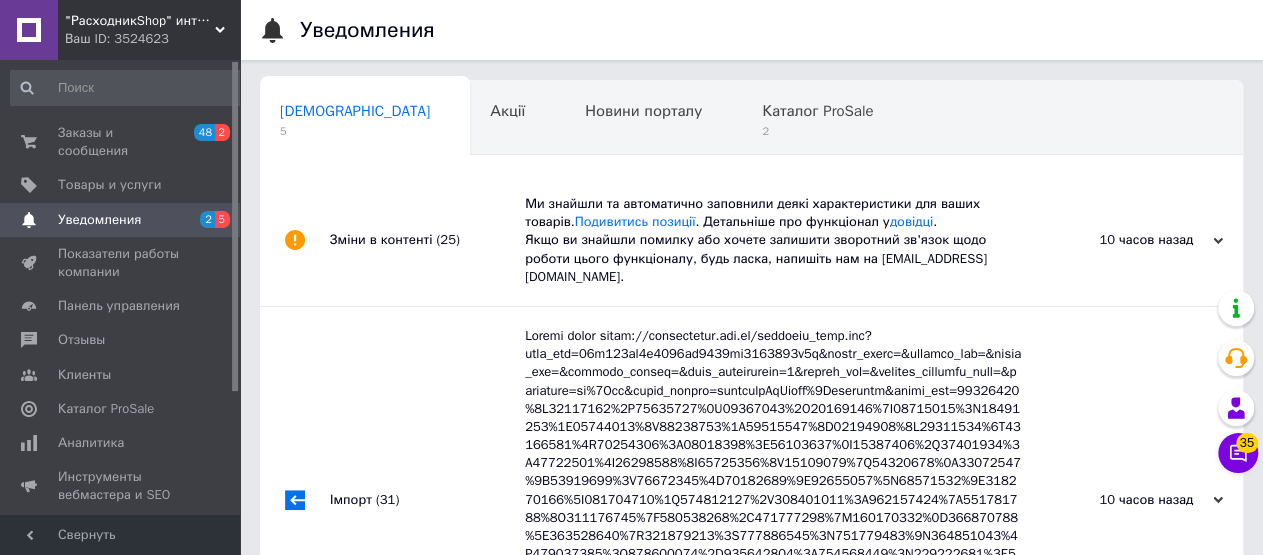 scroll, scrollTop: 480, scrollLeft: 0, axis: vertical 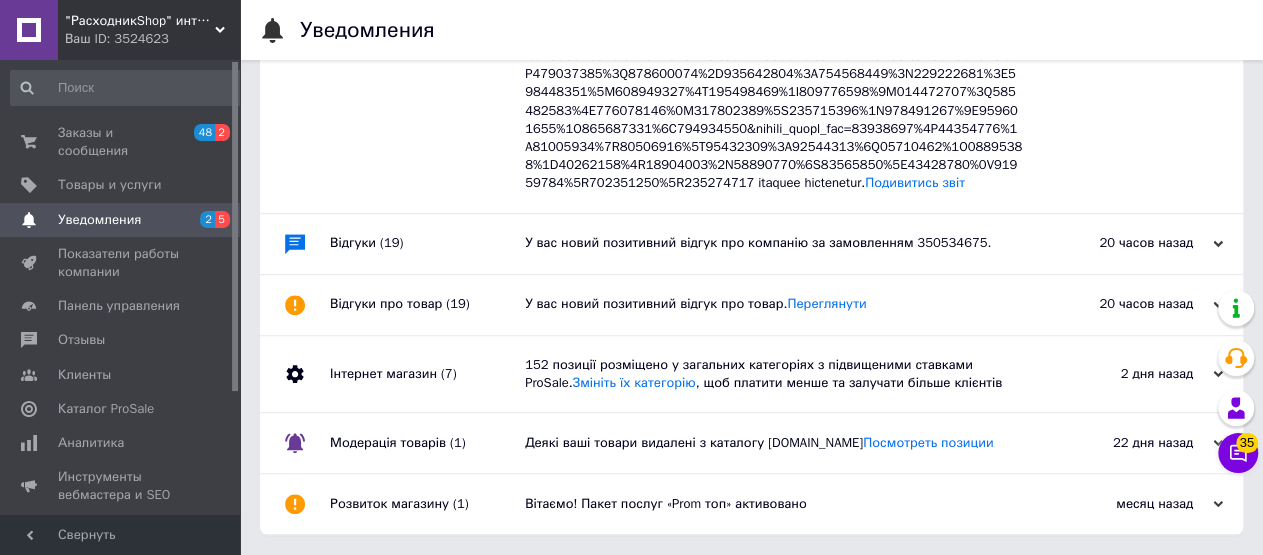 click on "У вас новий позитивний відгук про товар.  [GEOGRAPHIC_DATA]" at bounding box center (774, 304) 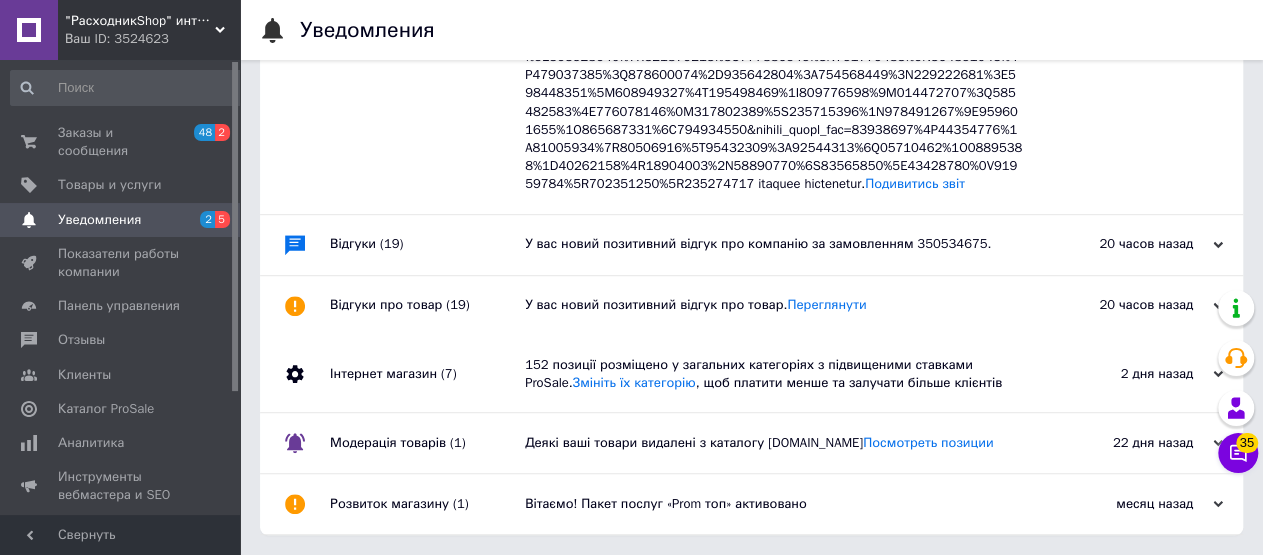 click on "У вас новий позитивний відгук про компанію за замовленням 350534675." at bounding box center [774, 244] 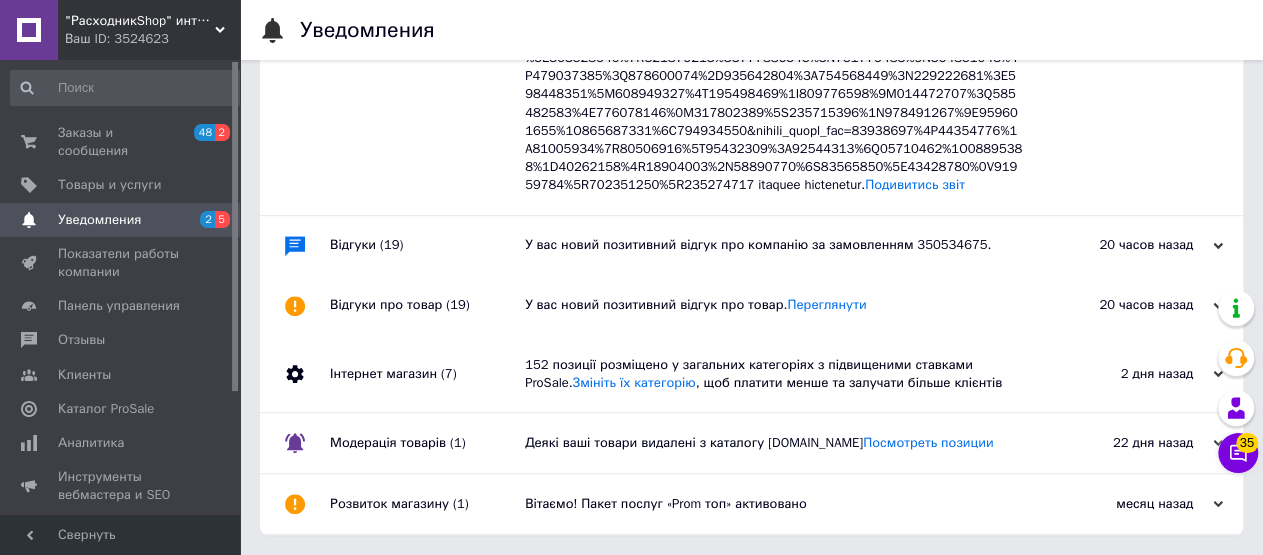 click on "Подивитись звіт" at bounding box center [774, 22] 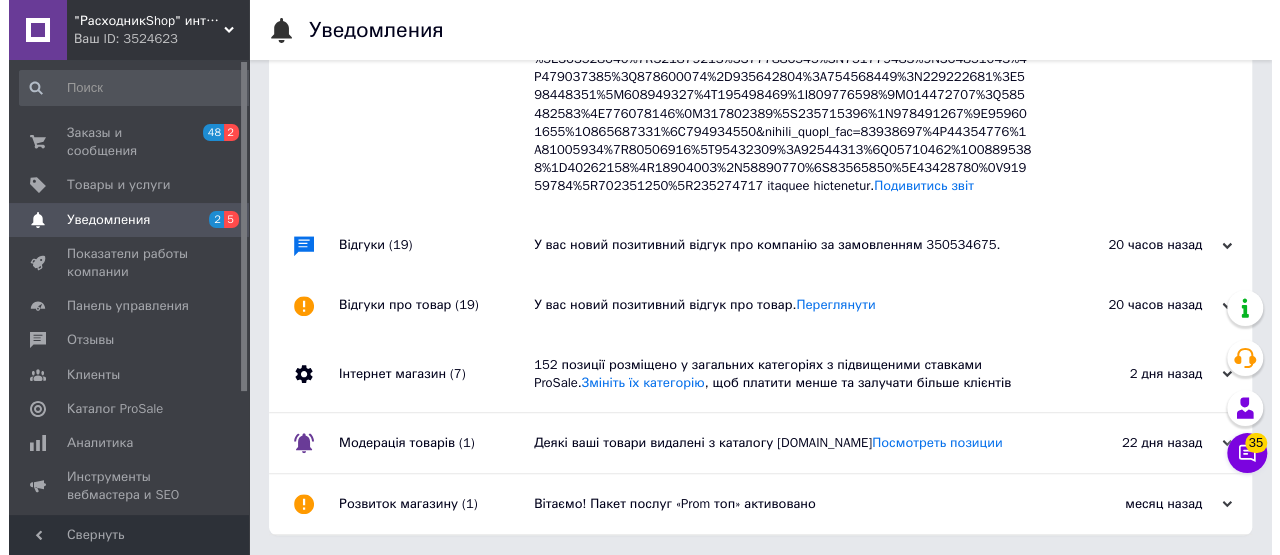 scroll, scrollTop: 0, scrollLeft: 0, axis: both 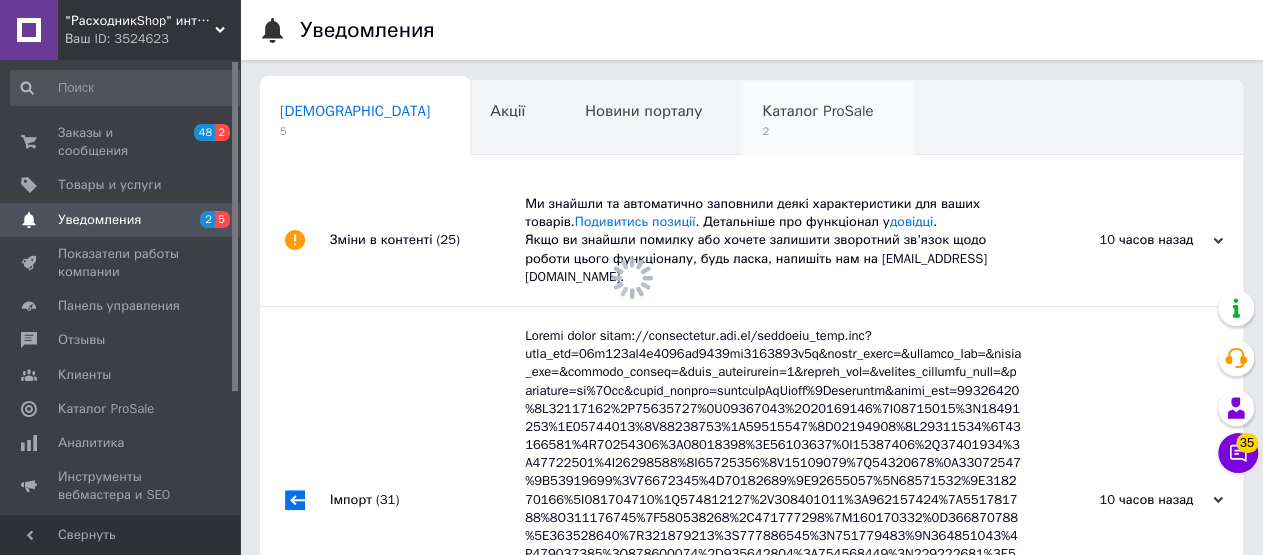 click on "Ми знайшли та автоматично заповнили деякі характеристики для ваших товарів.  Подивитись позиції . Детальніше про функціонал у  довідці . Якщо ви знайшли помилку або хочете залишити зворотний зв'язок щодо роботи цього функціоналу, будь ласка, напишіть нам на [EMAIL_ADDRESS][DOMAIN_NAME]." at bounding box center (774, 240) 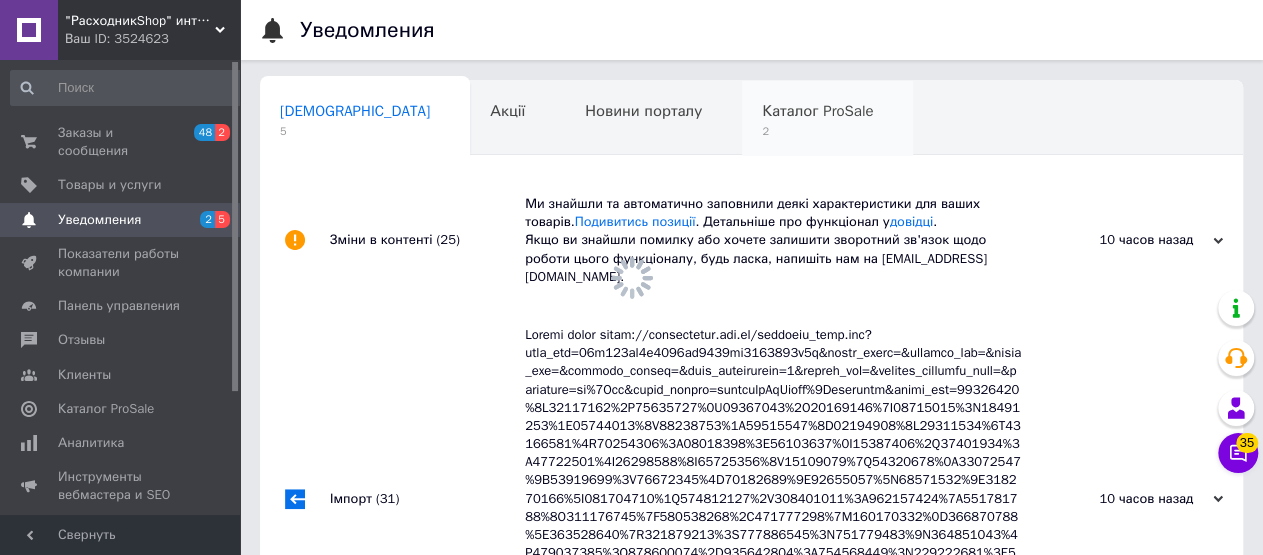 click on "2" at bounding box center (817, 131) 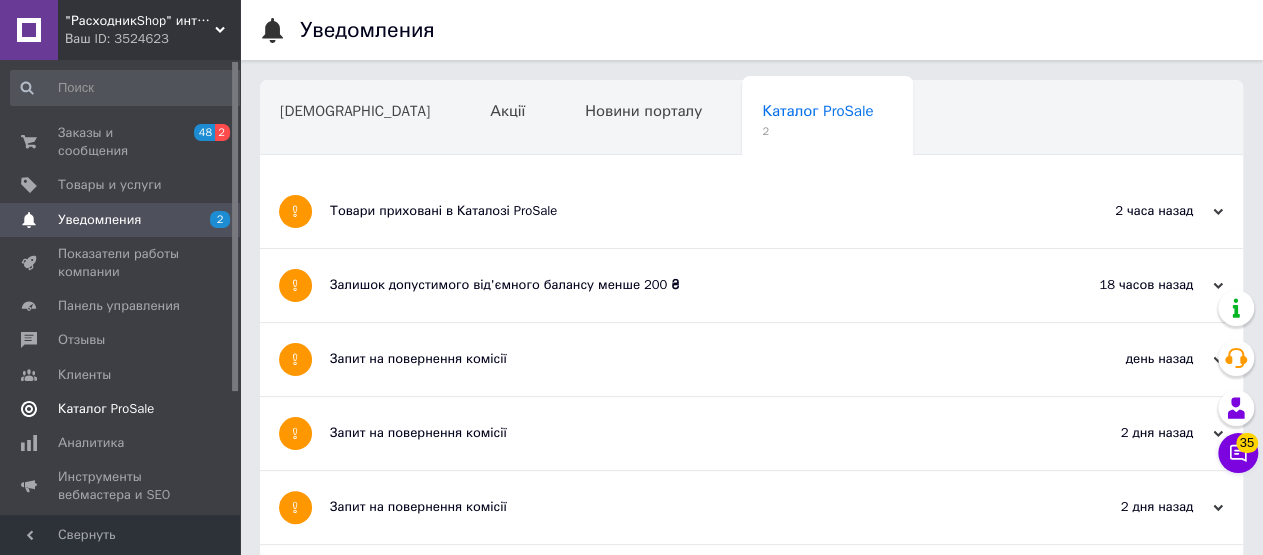 click on "Каталог ProSale" at bounding box center (128, 409) 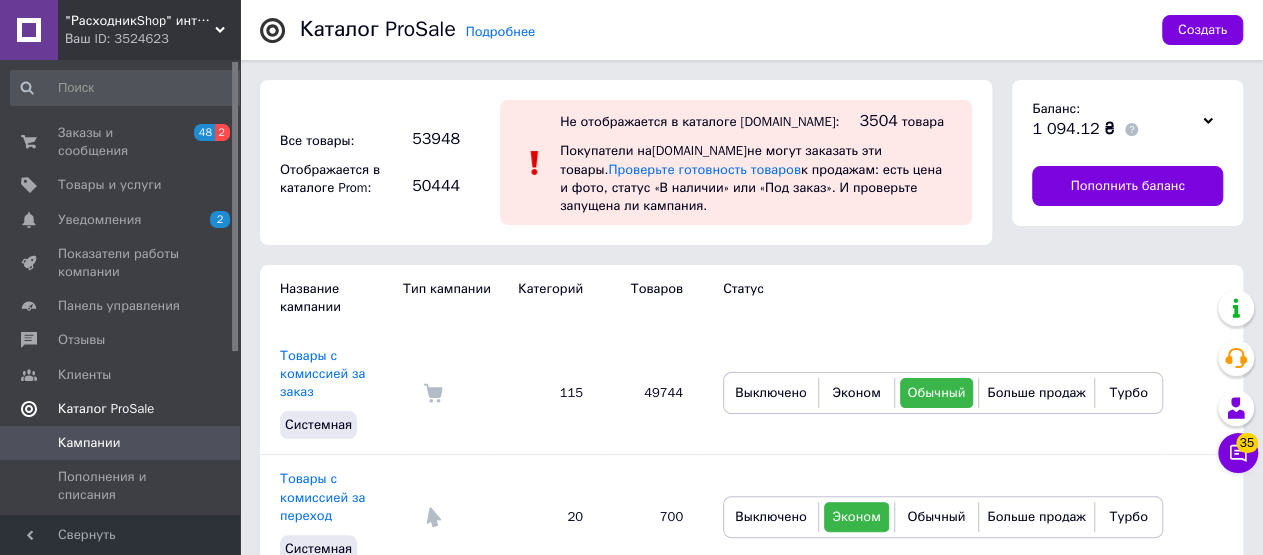 click on "Каталог ProSale" at bounding box center [106, 409] 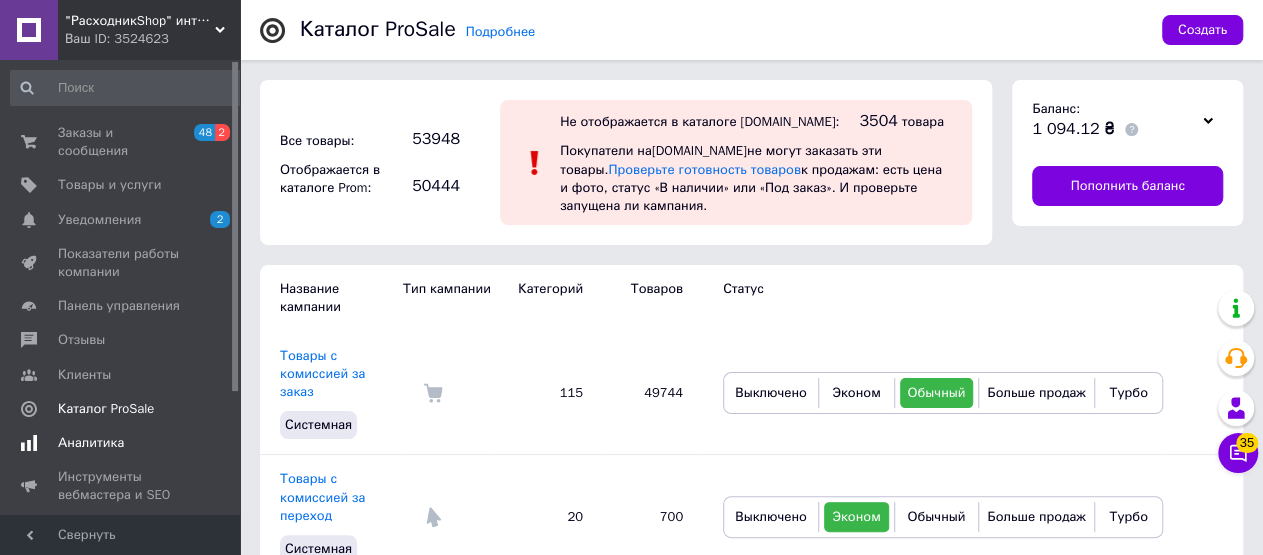 click on "Аналитика" at bounding box center (91, 443) 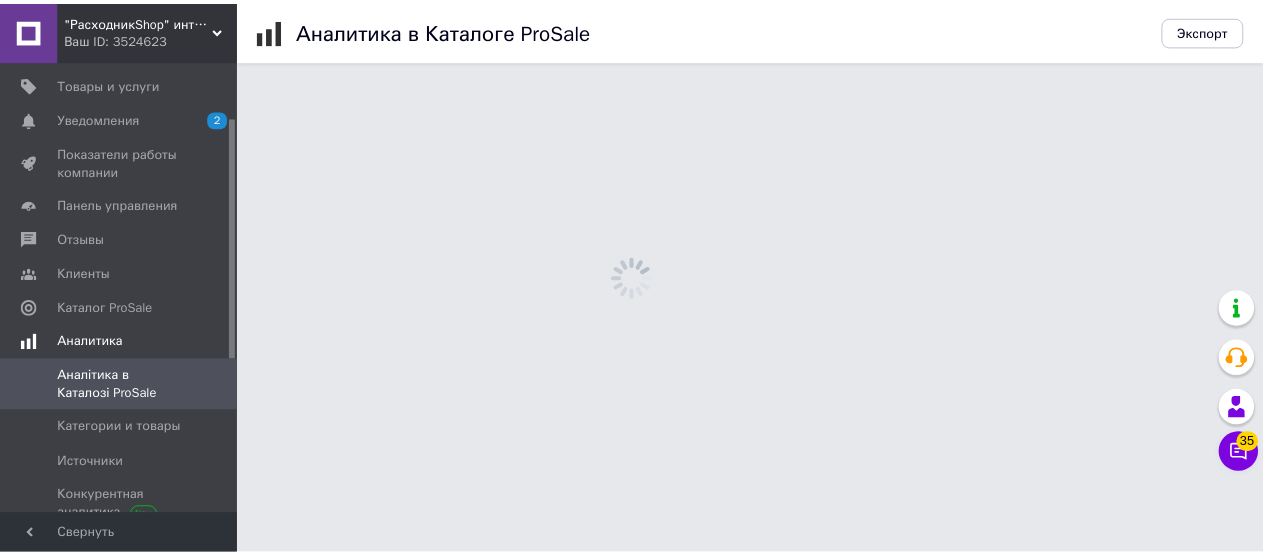 scroll, scrollTop: 104, scrollLeft: 0, axis: vertical 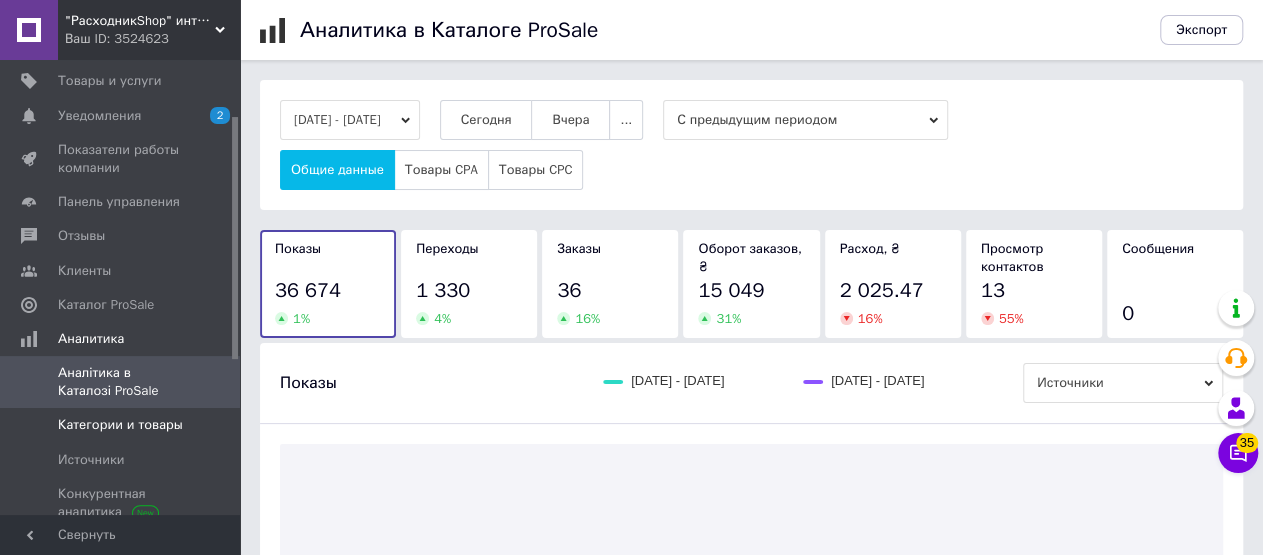 click on "Категории и товары" at bounding box center [120, 425] 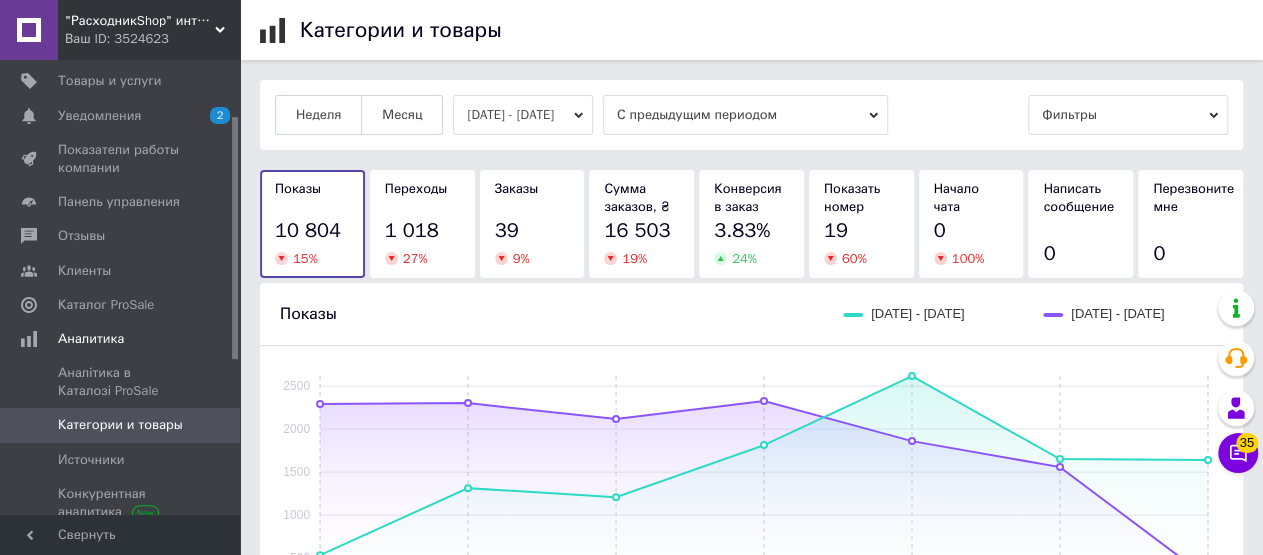 click on "[DATE] - [DATE]" at bounding box center (523, 115) 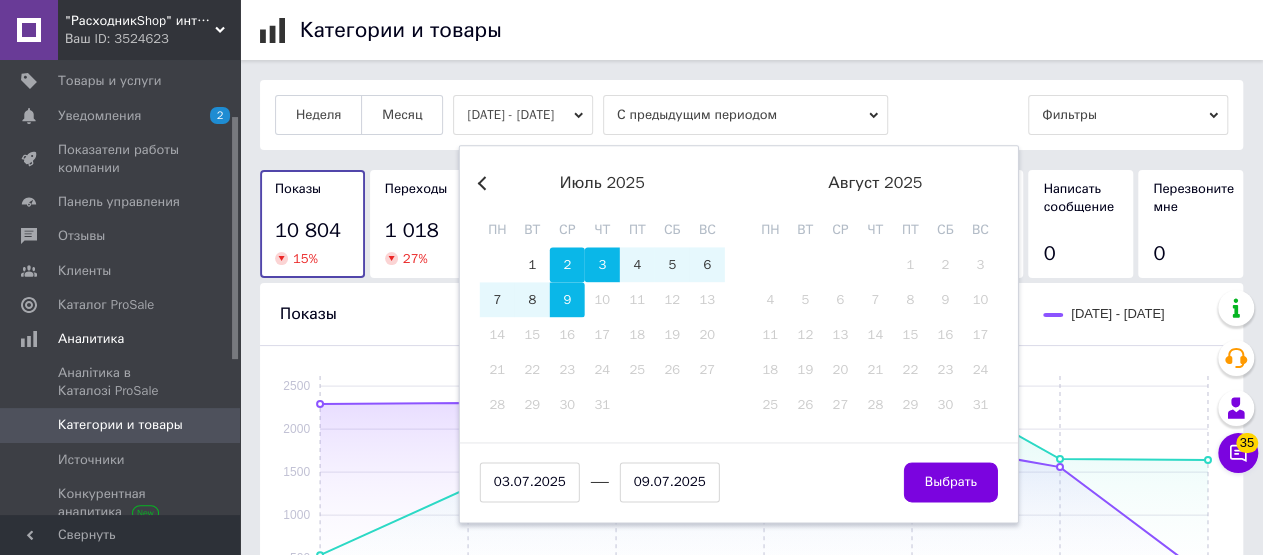 click on "2" at bounding box center [567, 264] 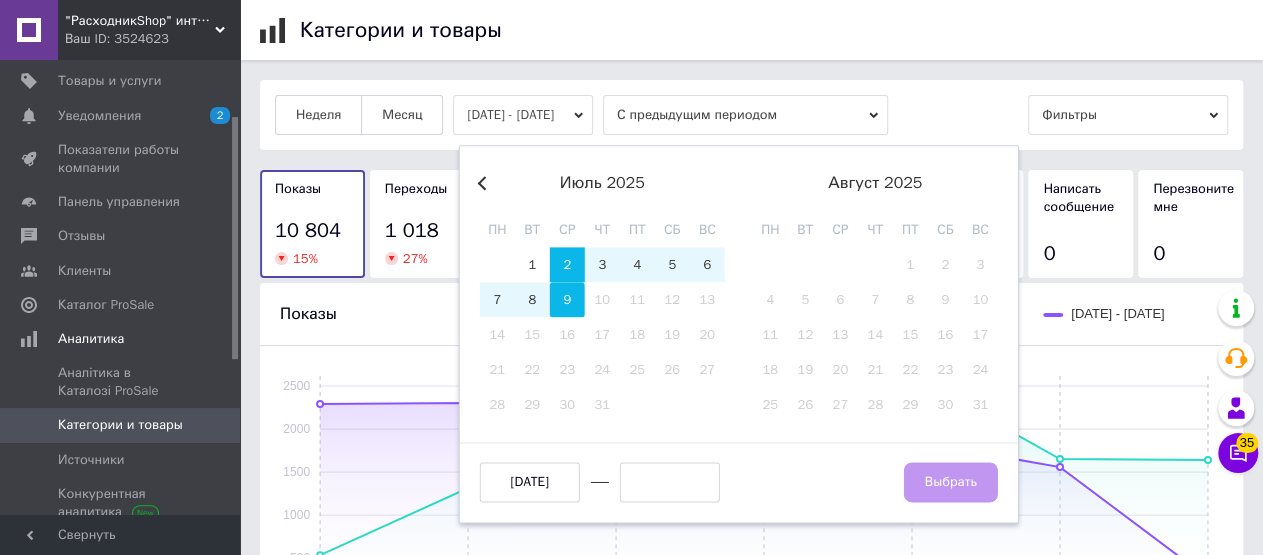 click on "9" at bounding box center (567, 299) 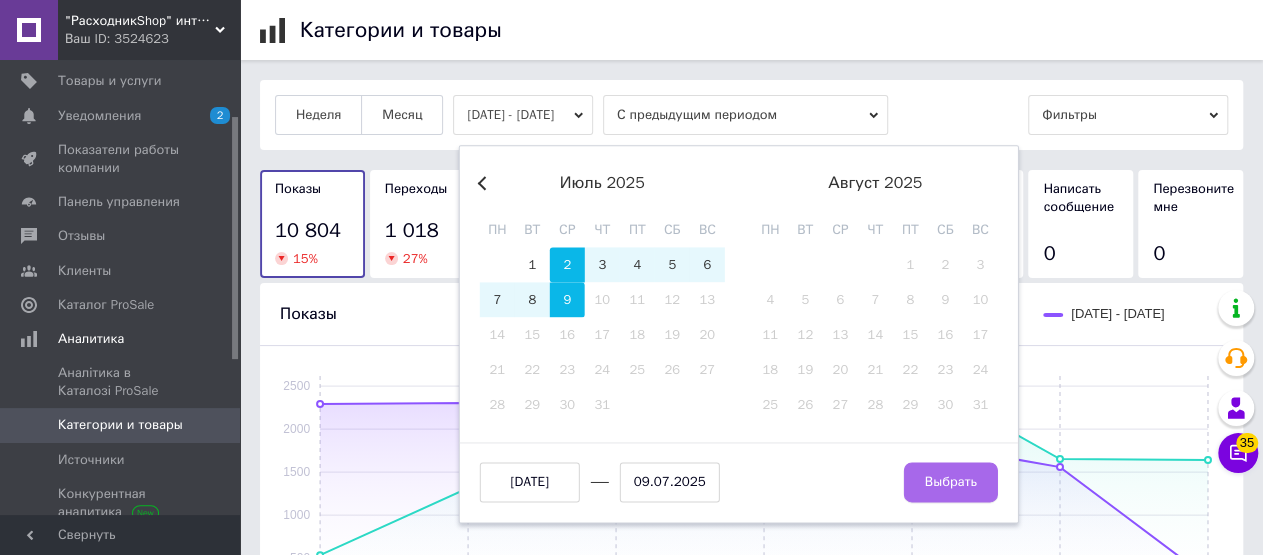 click on "Выбрать" at bounding box center [951, 482] 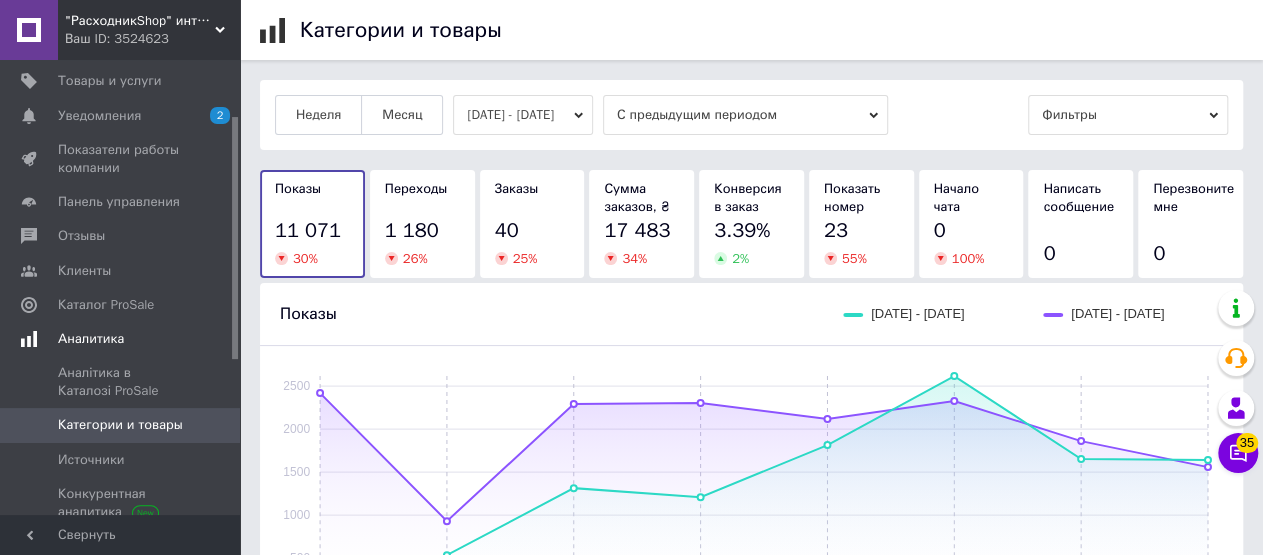 click on "Аналитика" at bounding box center [91, 339] 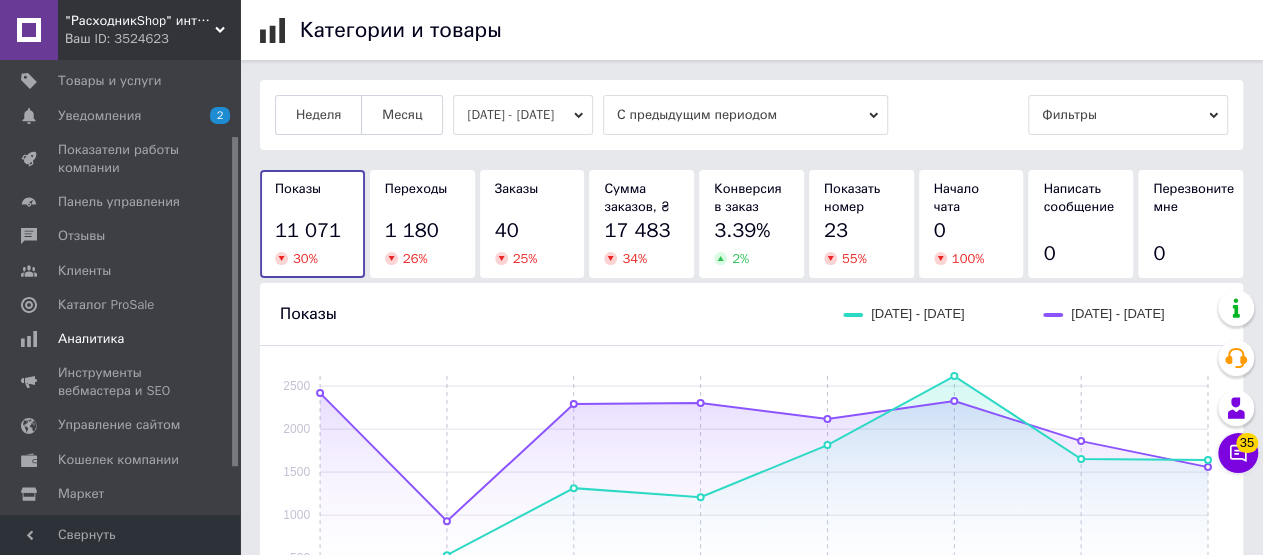 click on ""РасходникShop" интернет магазин комплектующих и запчастей" at bounding box center (140, 21) 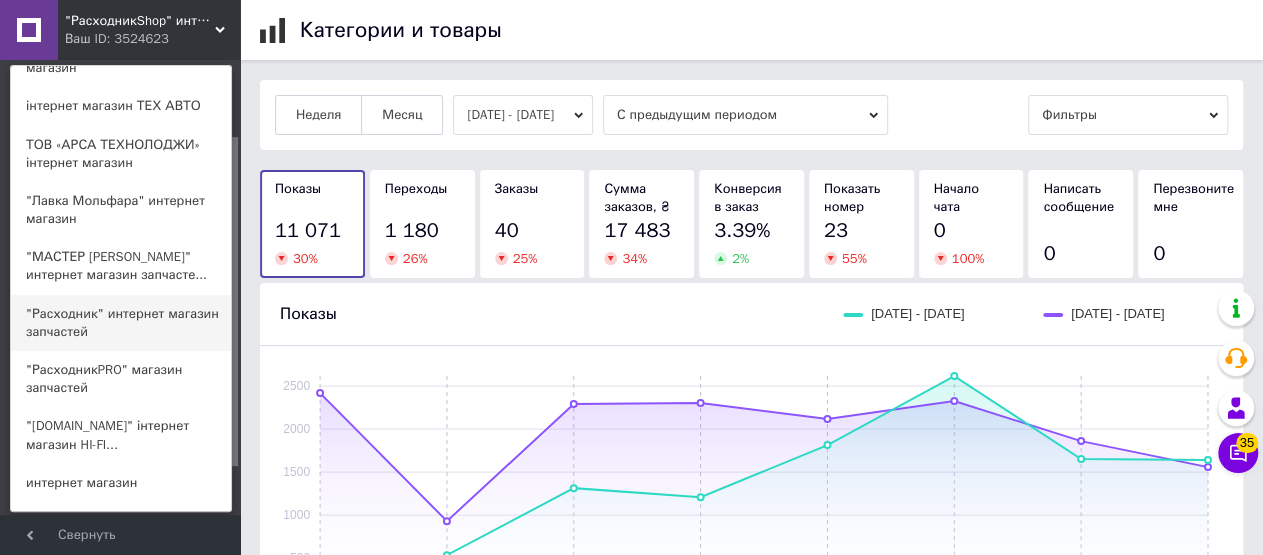 scroll, scrollTop: 208, scrollLeft: 0, axis: vertical 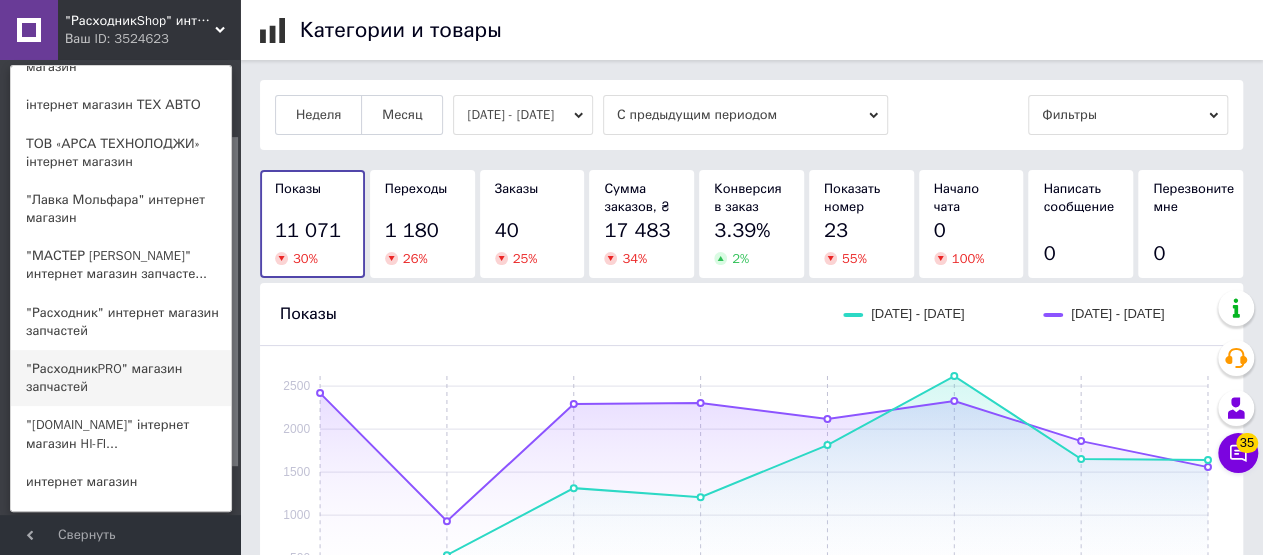 click on ""РасходникPRO" магазин запчастей" at bounding box center [121, 378] 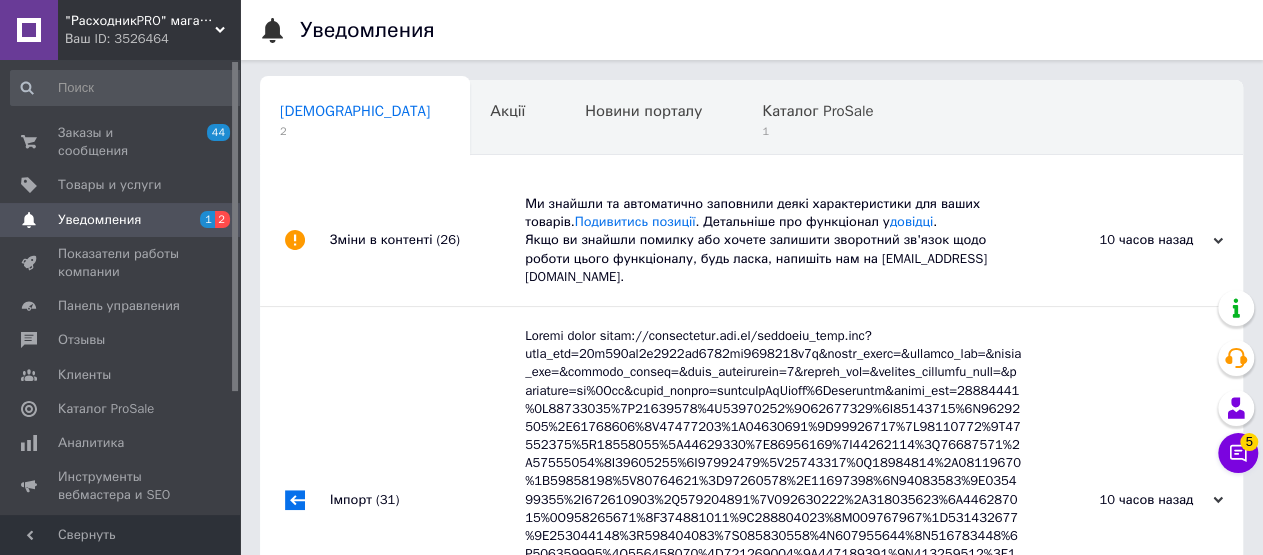 scroll, scrollTop: 456, scrollLeft: 0, axis: vertical 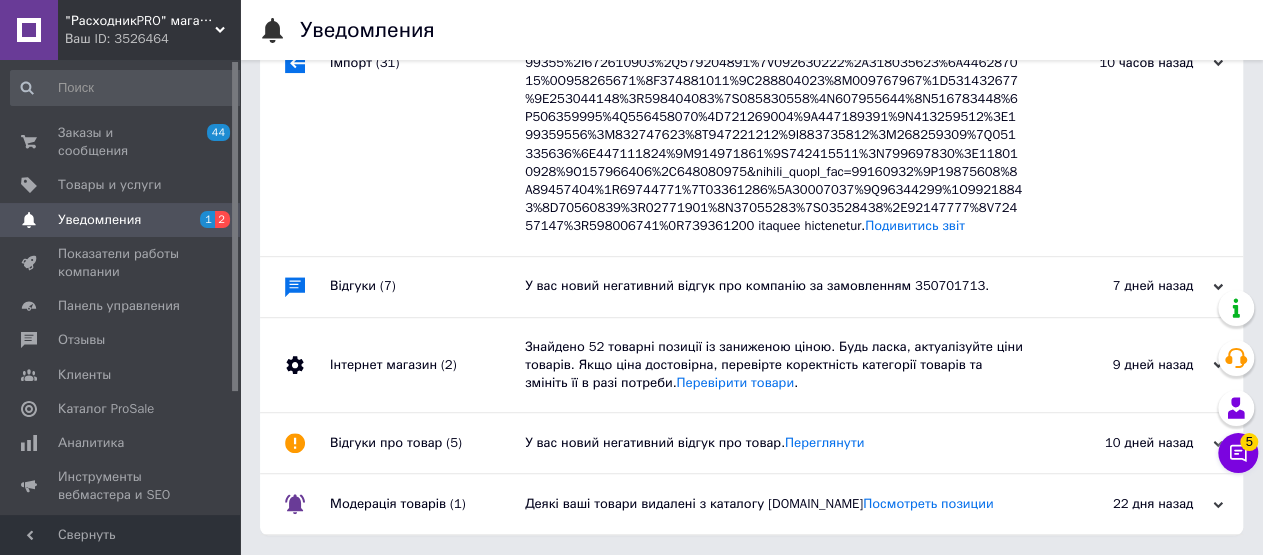 click on "У вас новий негативний відгук про компанію  за замовленням 350701713." at bounding box center (774, 286) 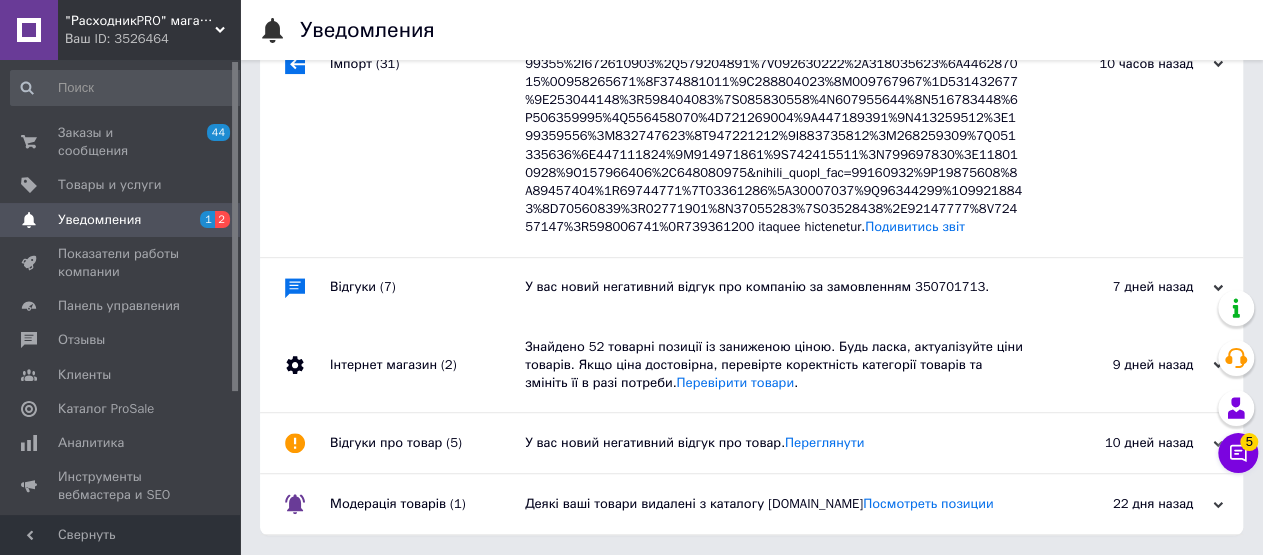 click on "Подивитись звіт" at bounding box center (774, 64) 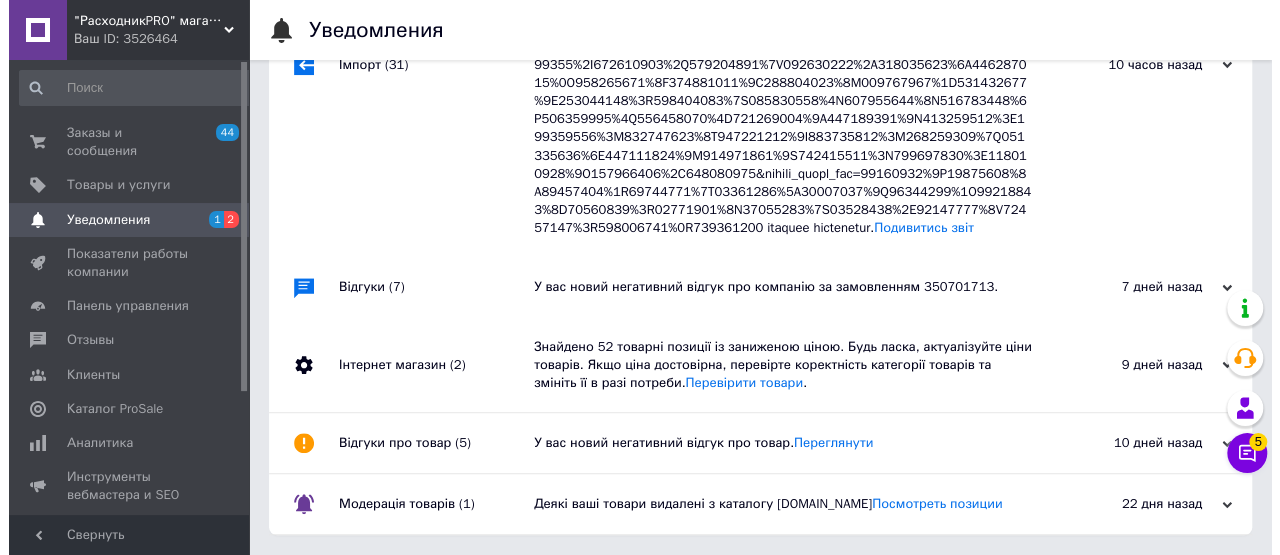 scroll, scrollTop: 0, scrollLeft: 0, axis: both 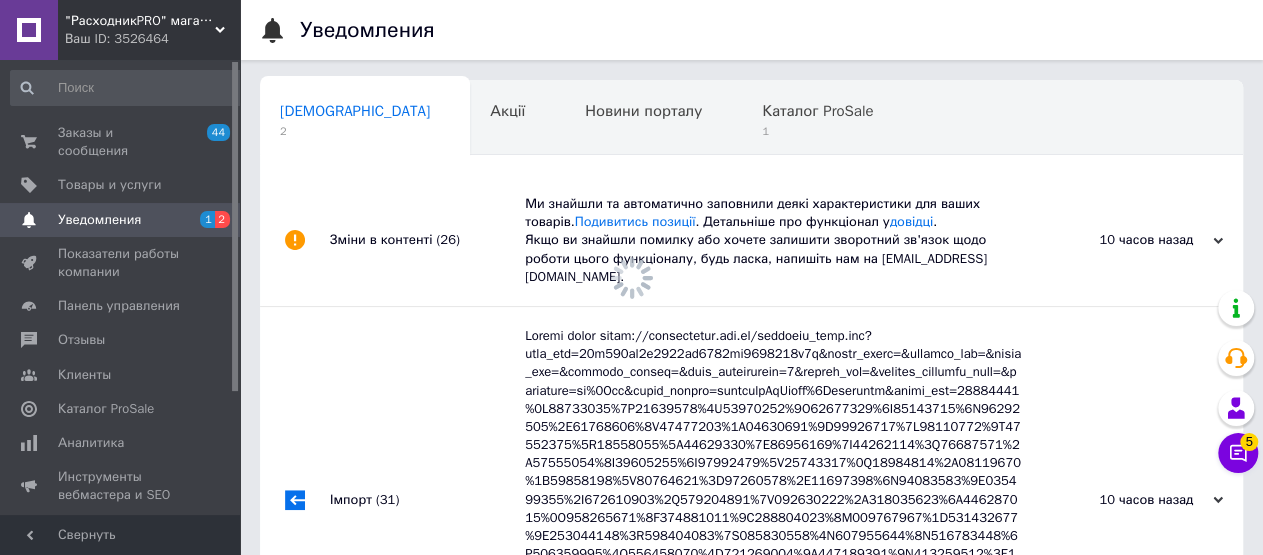 click on "Ми знайшли та автоматично заповнили деякі характеристики для ваших товарів.  Подивитись позиції . Детальніше про функціонал у  довідці . Якщо ви знайшли помилку або хочете залишити зворотний зв'язок щодо роботи цього функціоналу, будь ласка, напишіть нам на [EMAIL_ADDRESS][DOMAIN_NAME]." at bounding box center (774, 240) 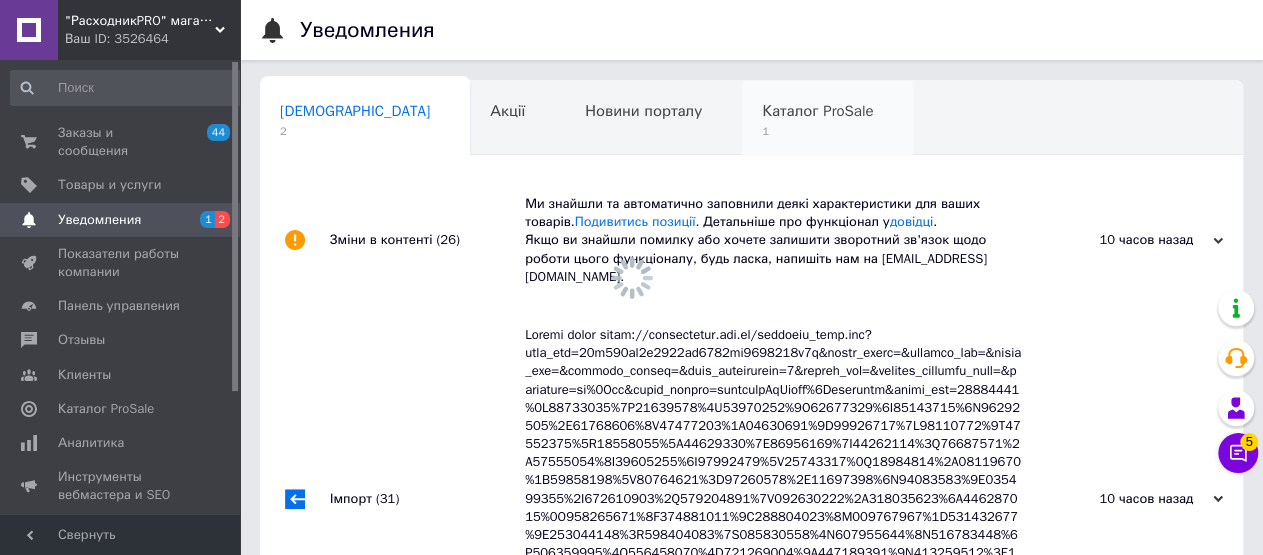 click on "1" at bounding box center (817, 131) 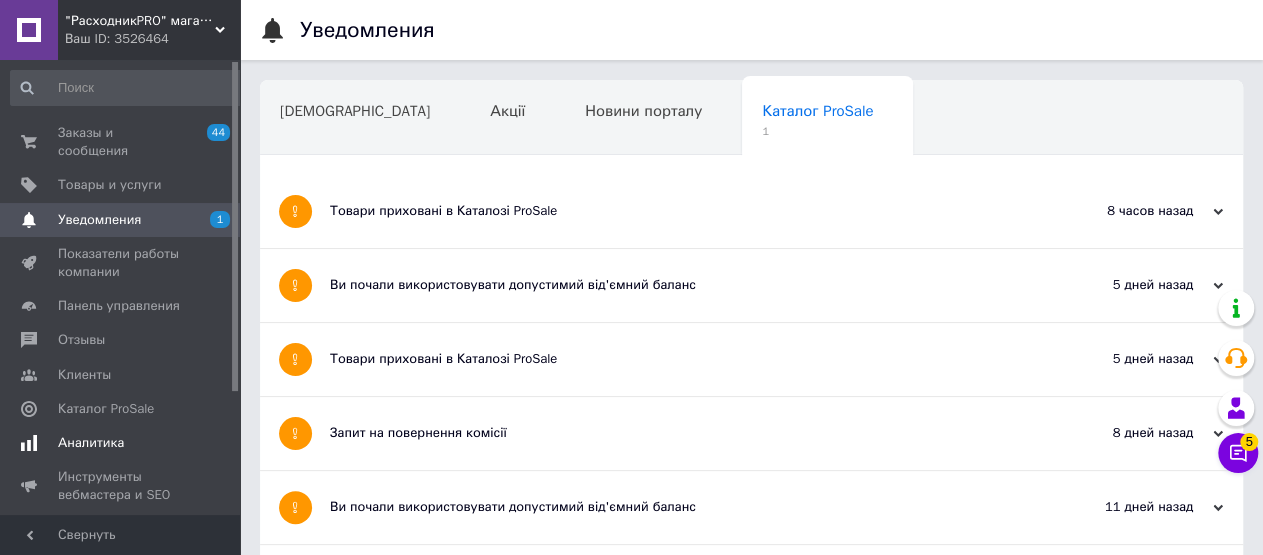 click on "Аналитика" at bounding box center [91, 443] 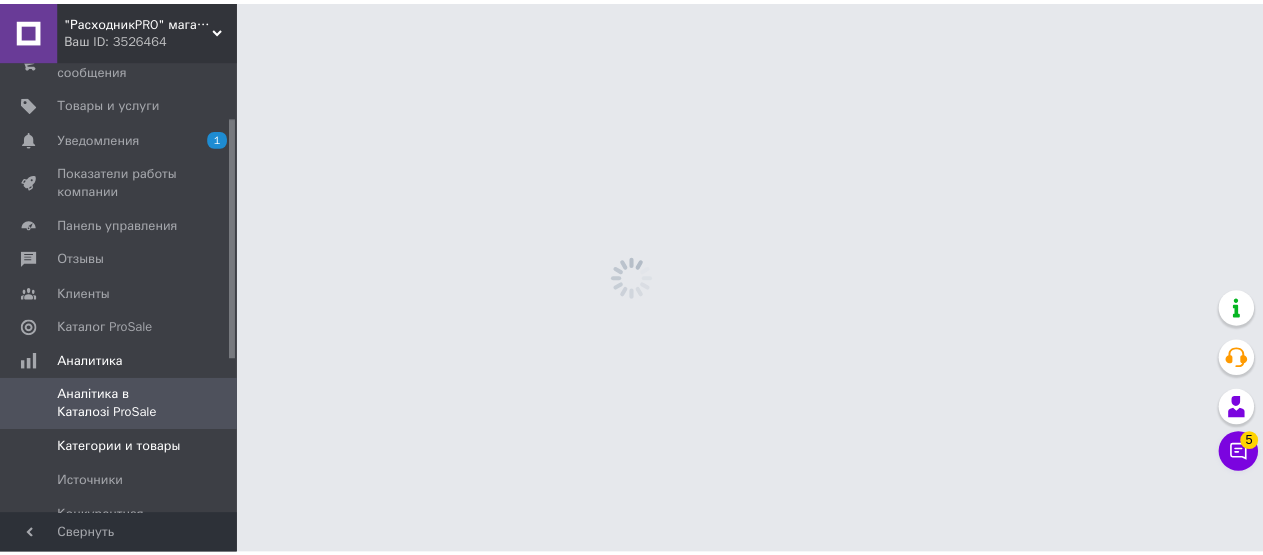 scroll, scrollTop: 104, scrollLeft: 0, axis: vertical 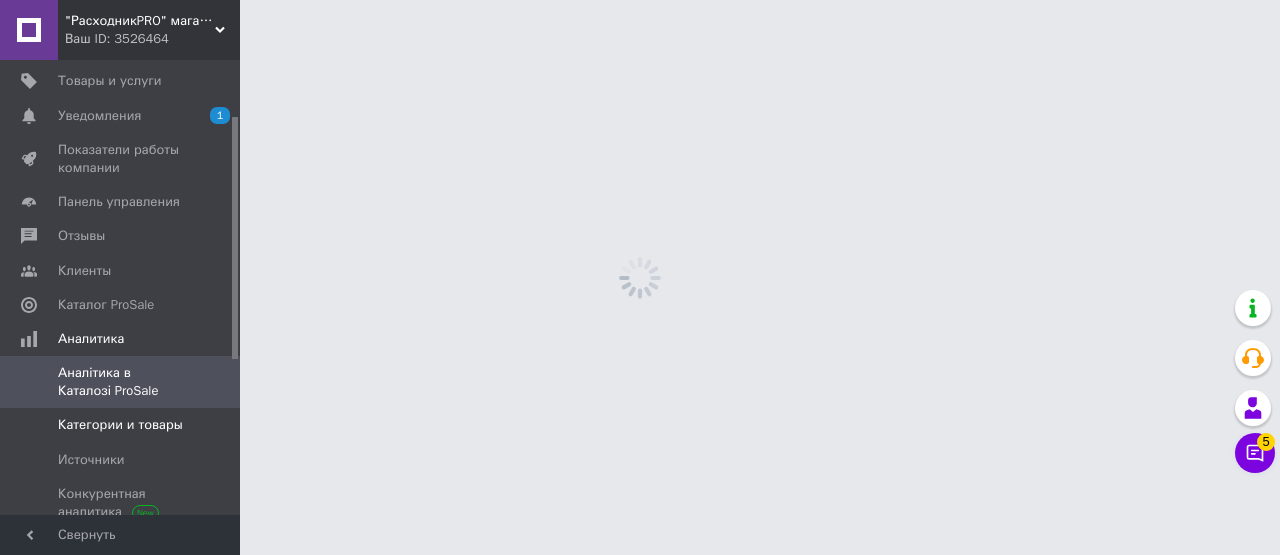 click on "Категории и товары" at bounding box center (120, 425) 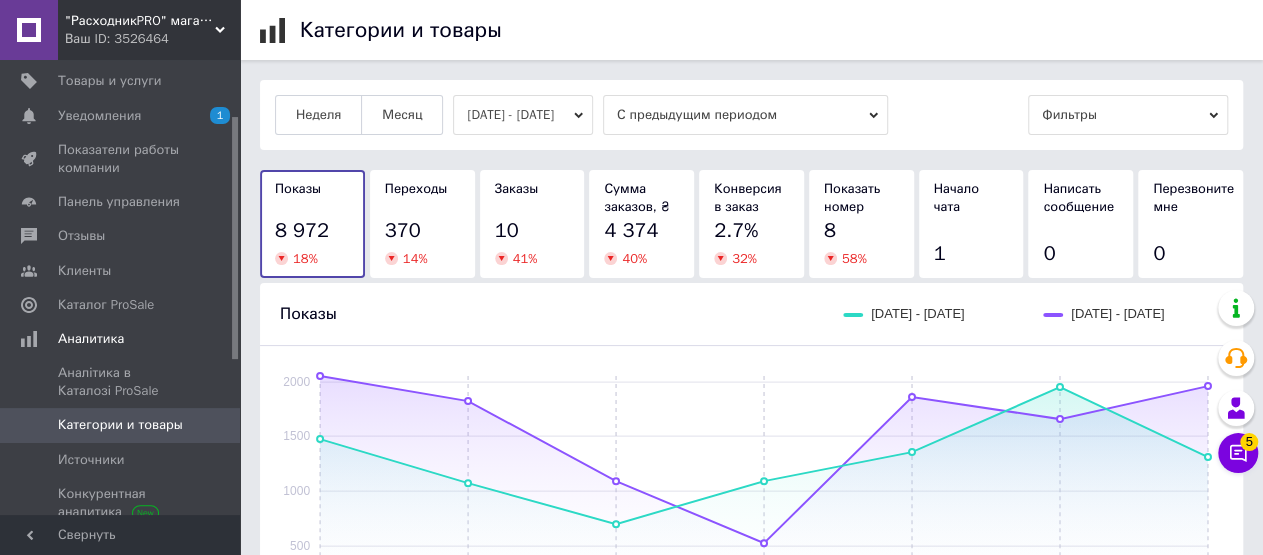 click on "[DATE] - [DATE]" at bounding box center (523, 115) 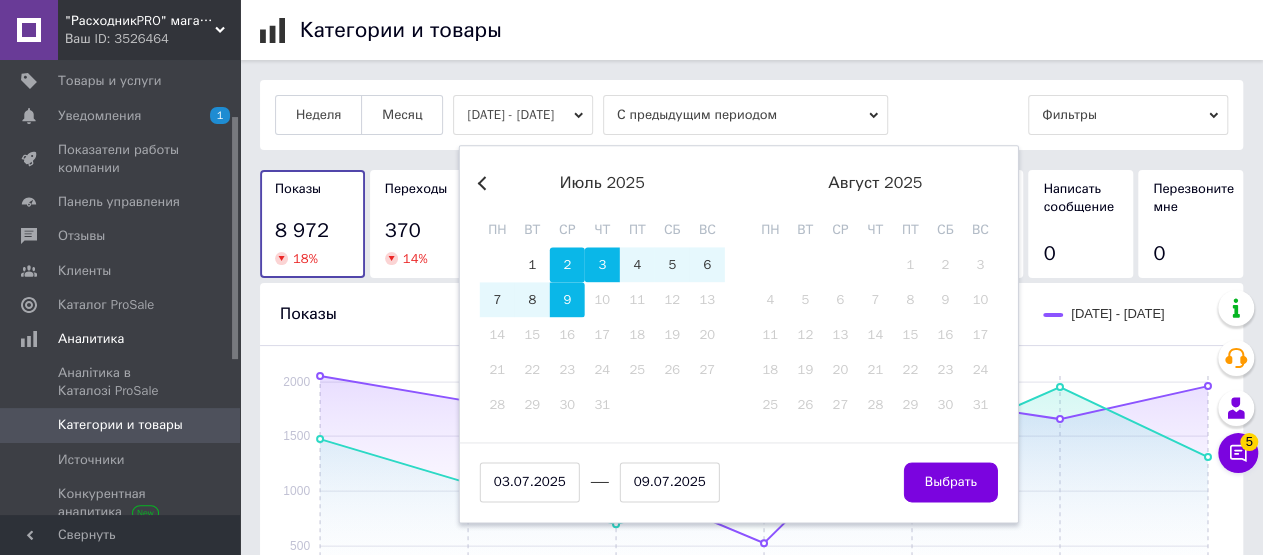 click on "2" at bounding box center (567, 264) 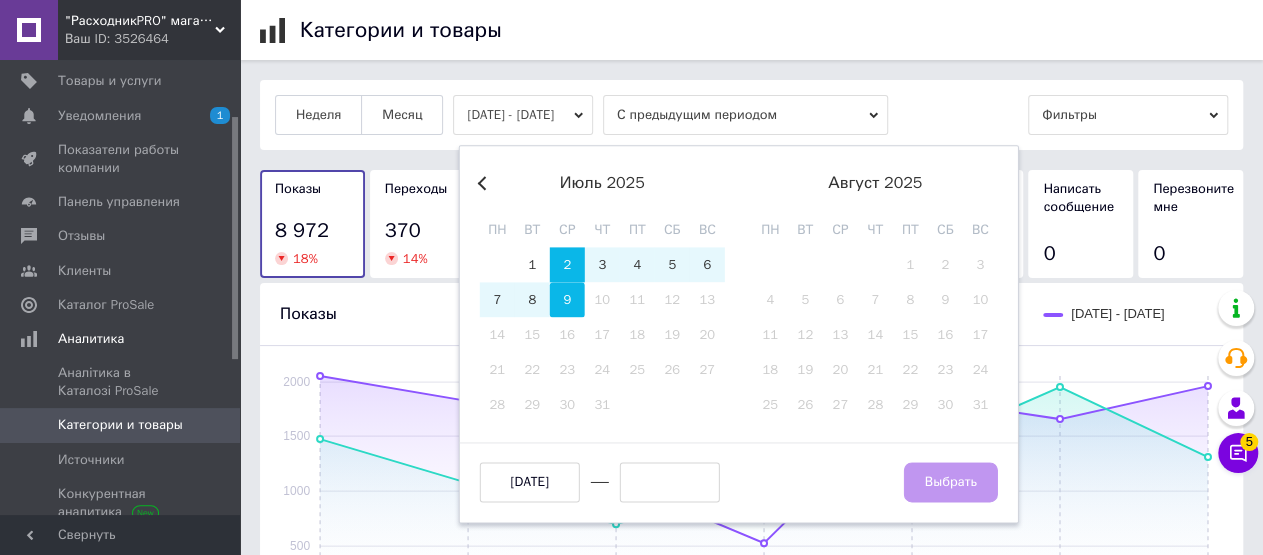 click on "9" at bounding box center (567, 299) 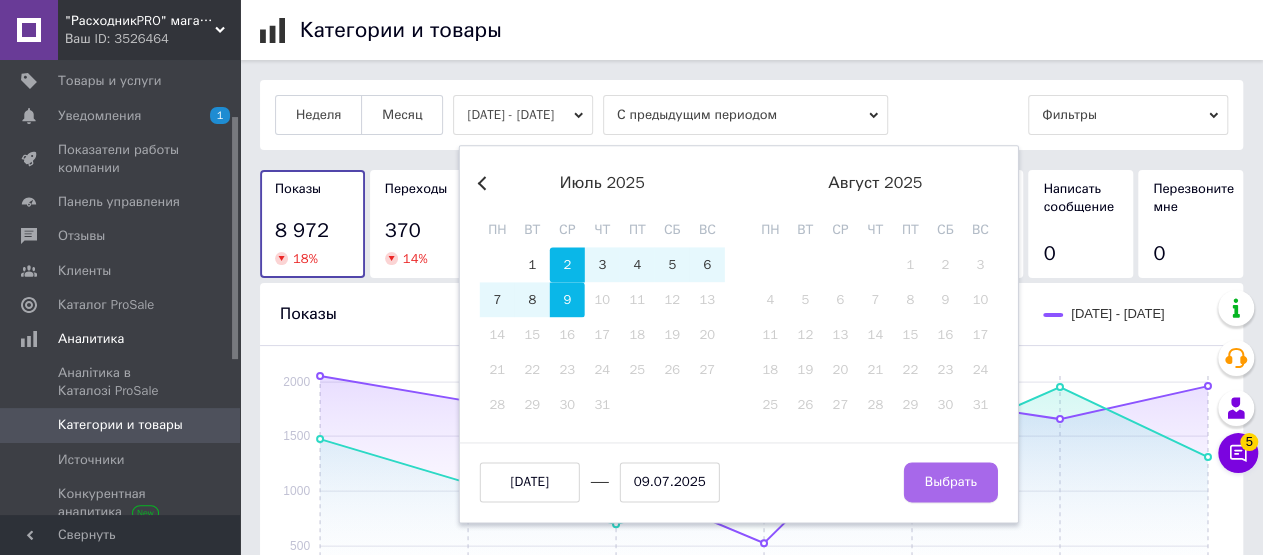 click on "Выбрать" at bounding box center (951, 482) 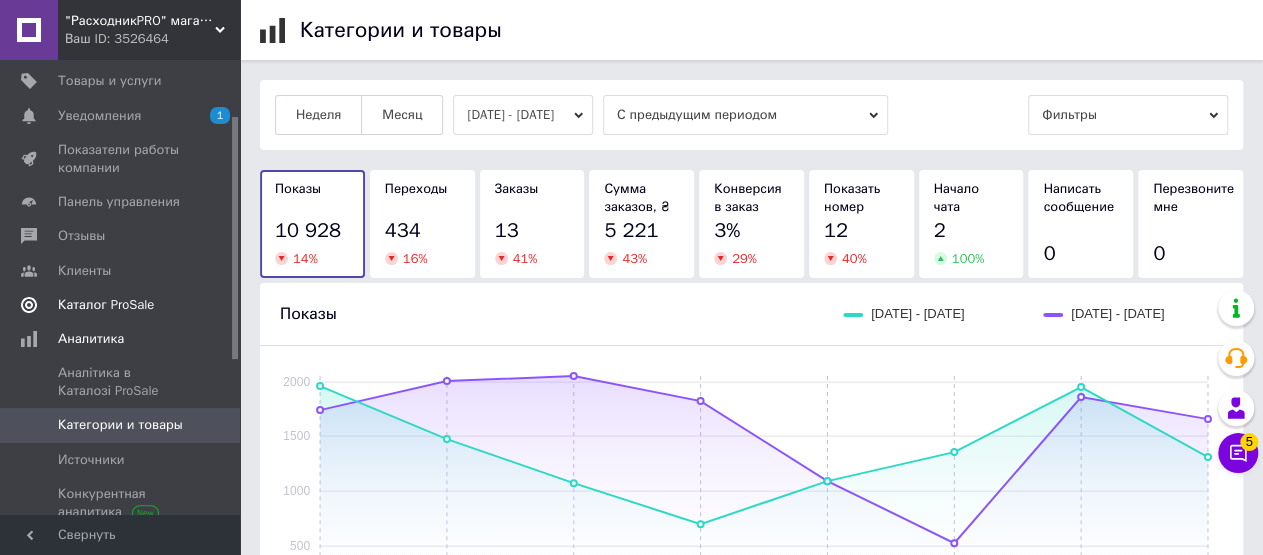 click on "Каталог ProSale" at bounding box center (106, 305) 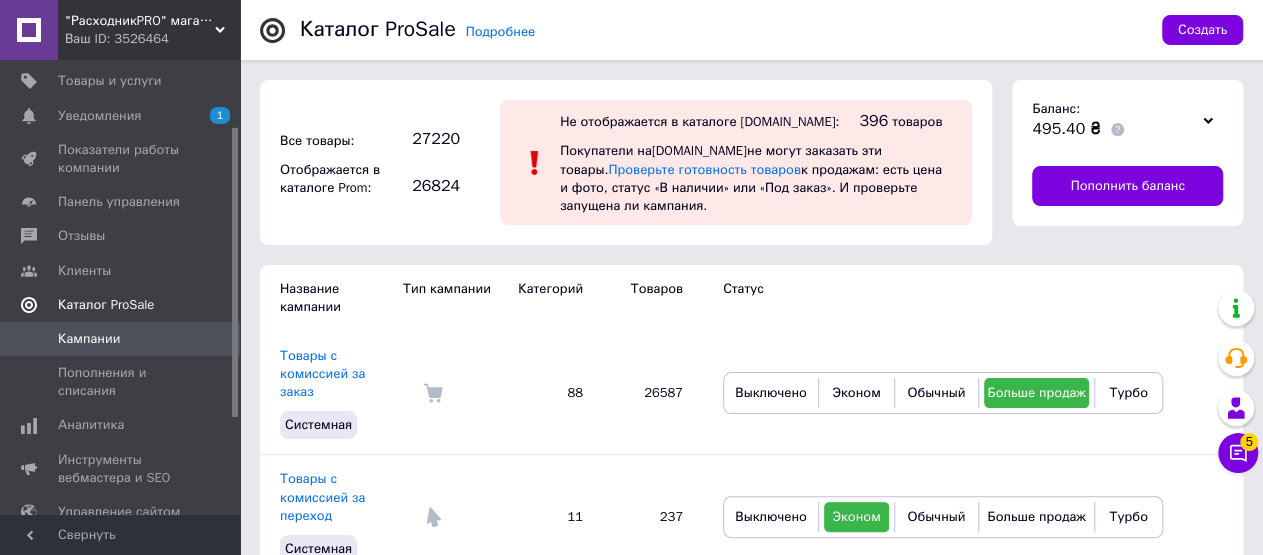 click on "Каталог ProSale" at bounding box center (106, 305) 